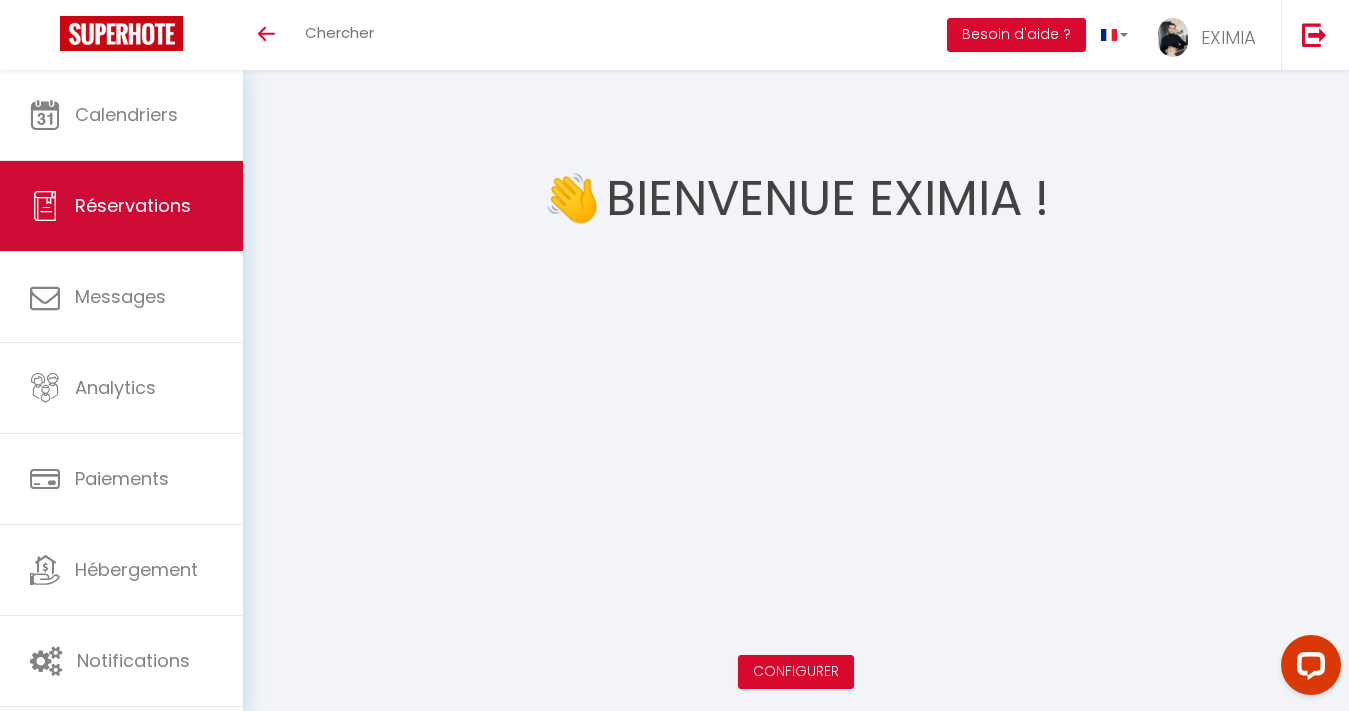 scroll, scrollTop: 0, scrollLeft: 0, axis: both 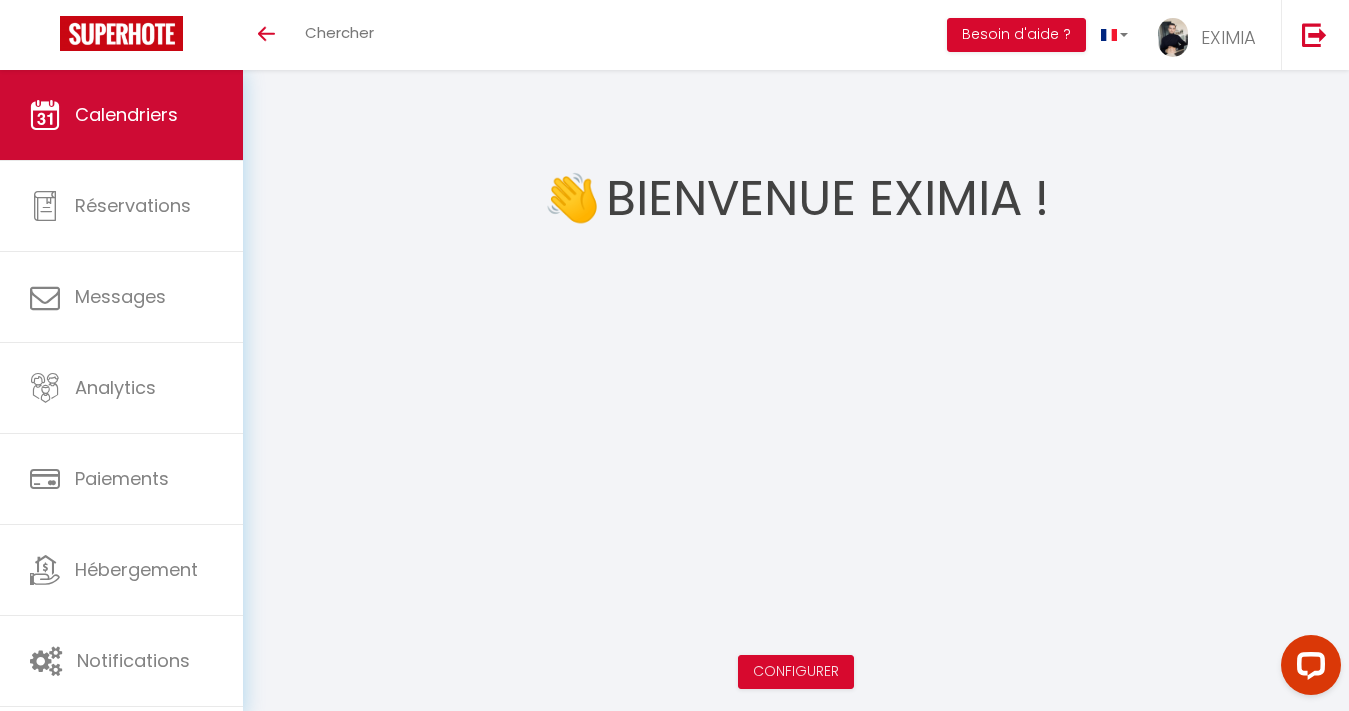 click on "Calendriers" at bounding box center [121, 115] 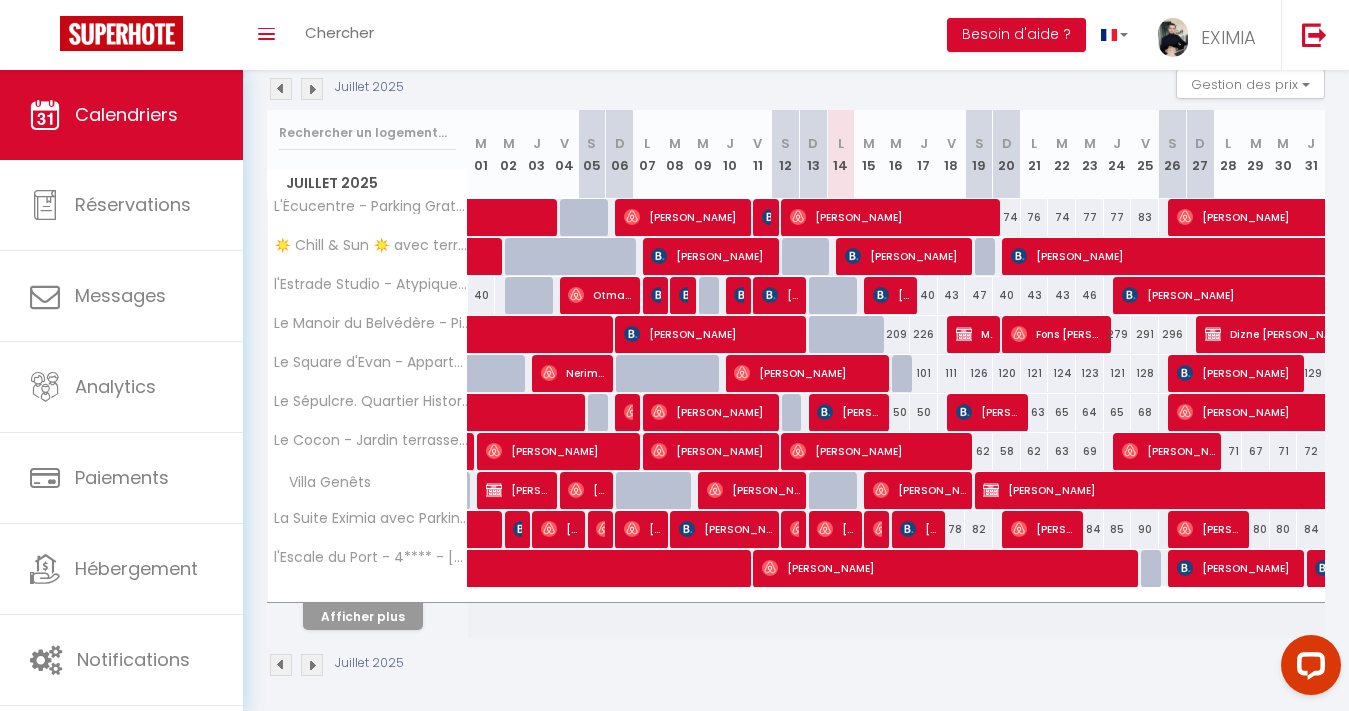 scroll, scrollTop: 220, scrollLeft: 0, axis: vertical 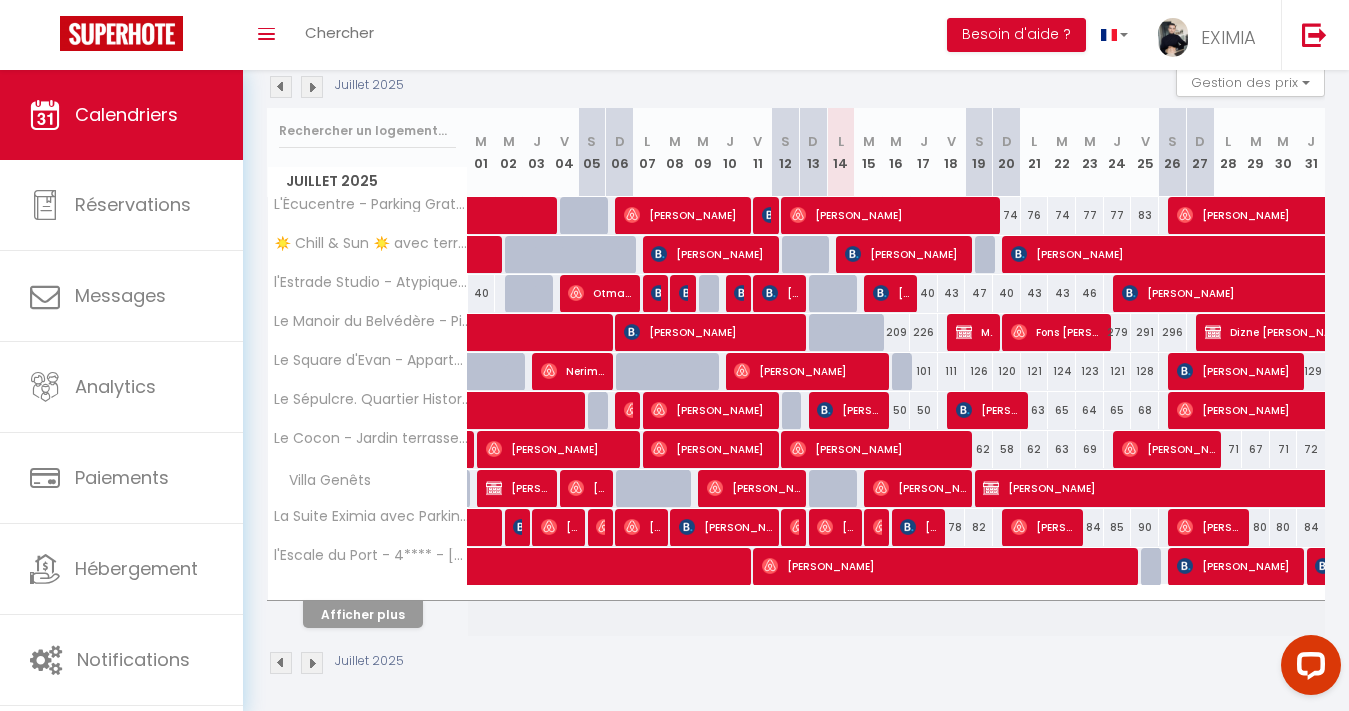click on "l'Escale du Port - 4**** - [GEOGRAPHIC_DATA] - Clim" at bounding box center (368, 567) 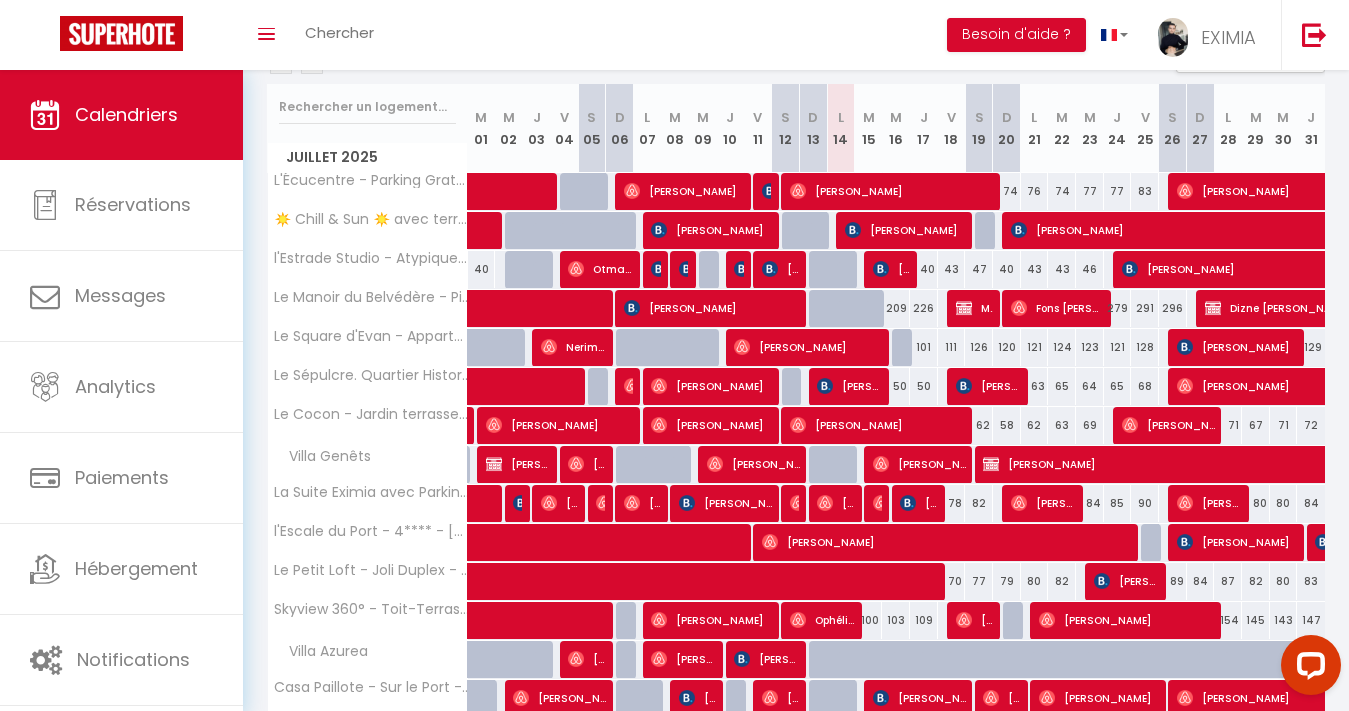 scroll, scrollTop: 27, scrollLeft: 0, axis: vertical 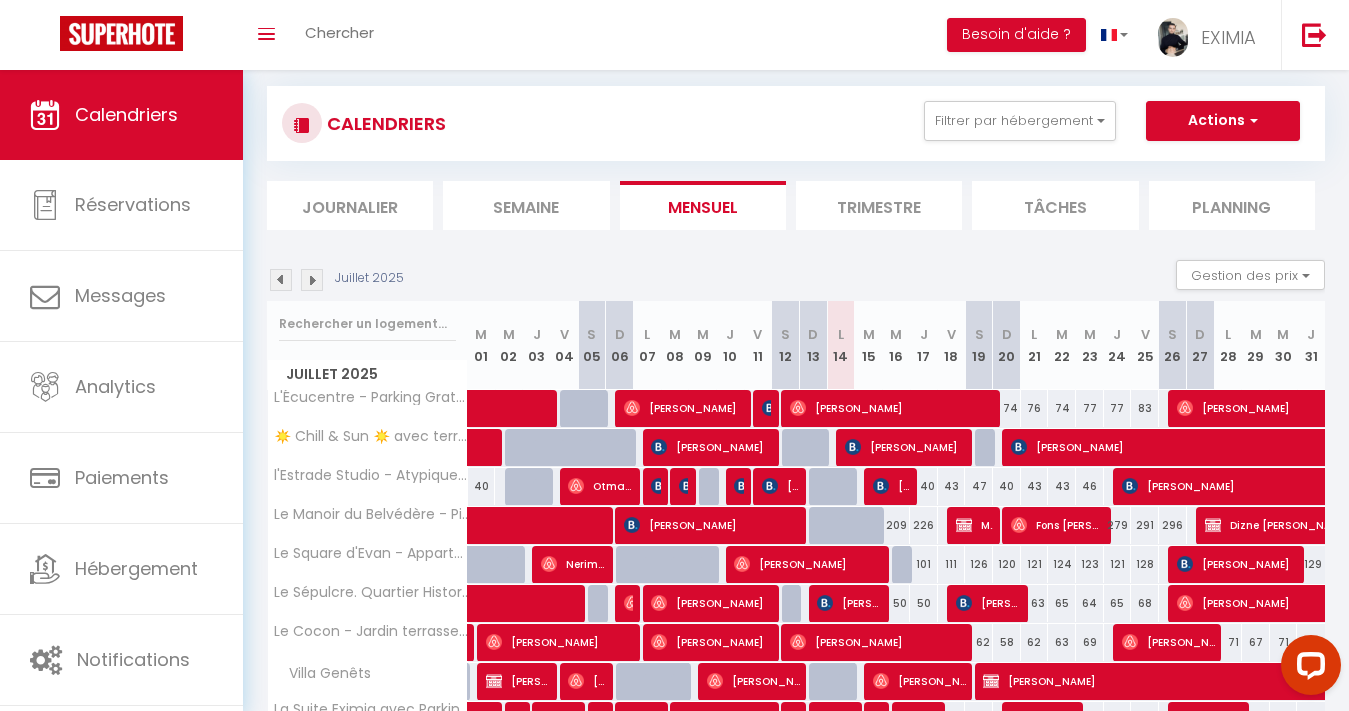 click at bounding box center (312, 280) 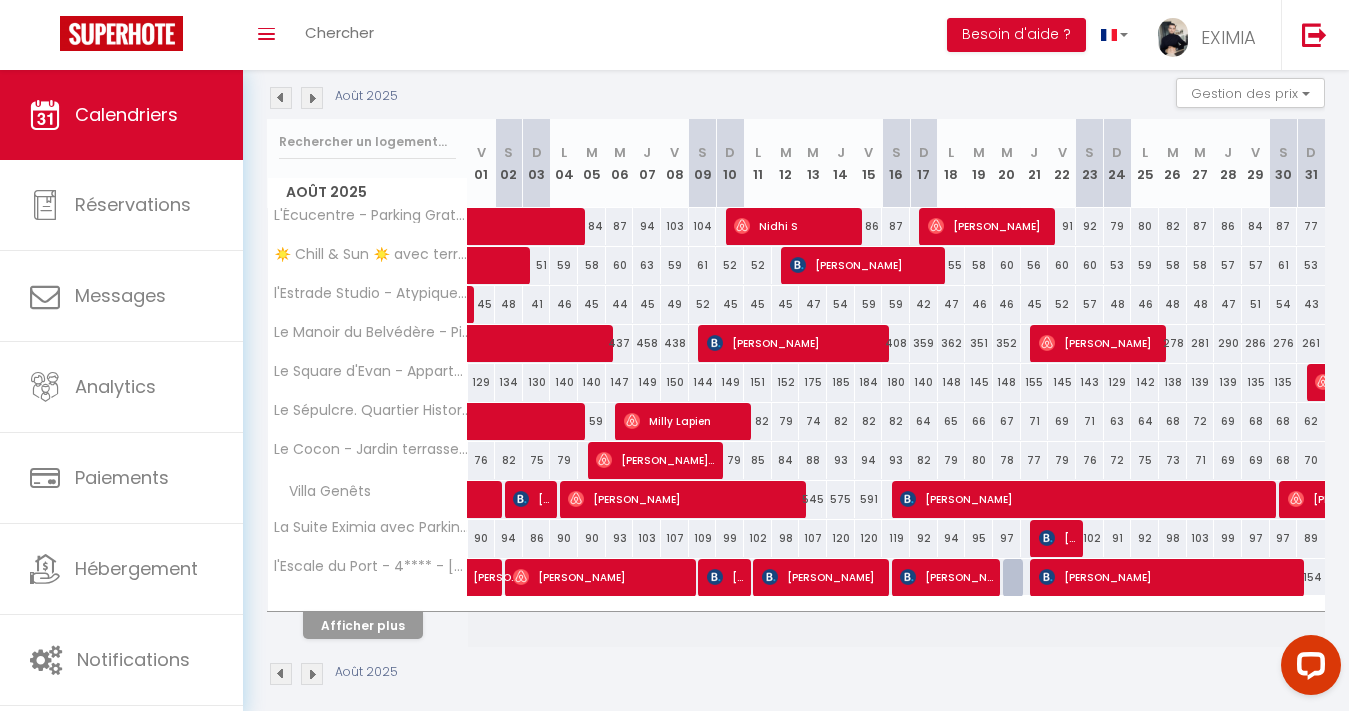 scroll, scrollTop: 212, scrollLeft: 0, axis: vertical 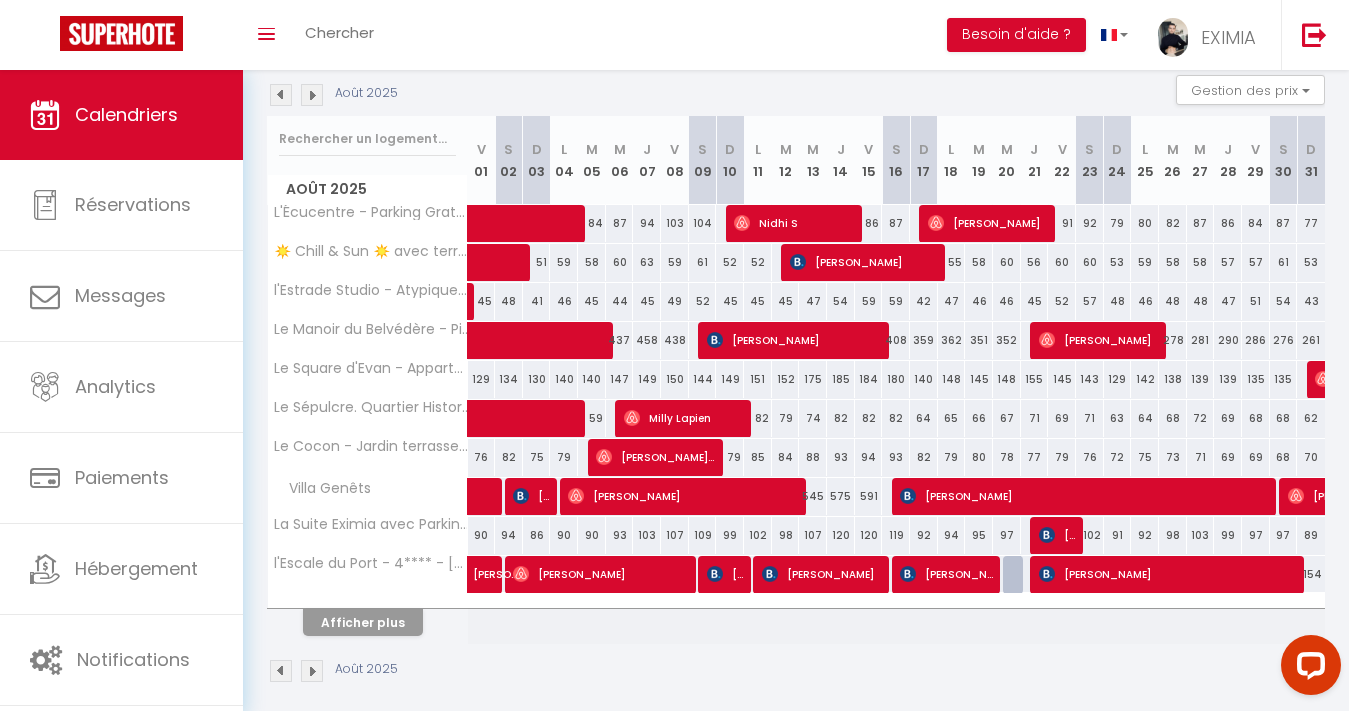 click at bounding box center (312, 671) 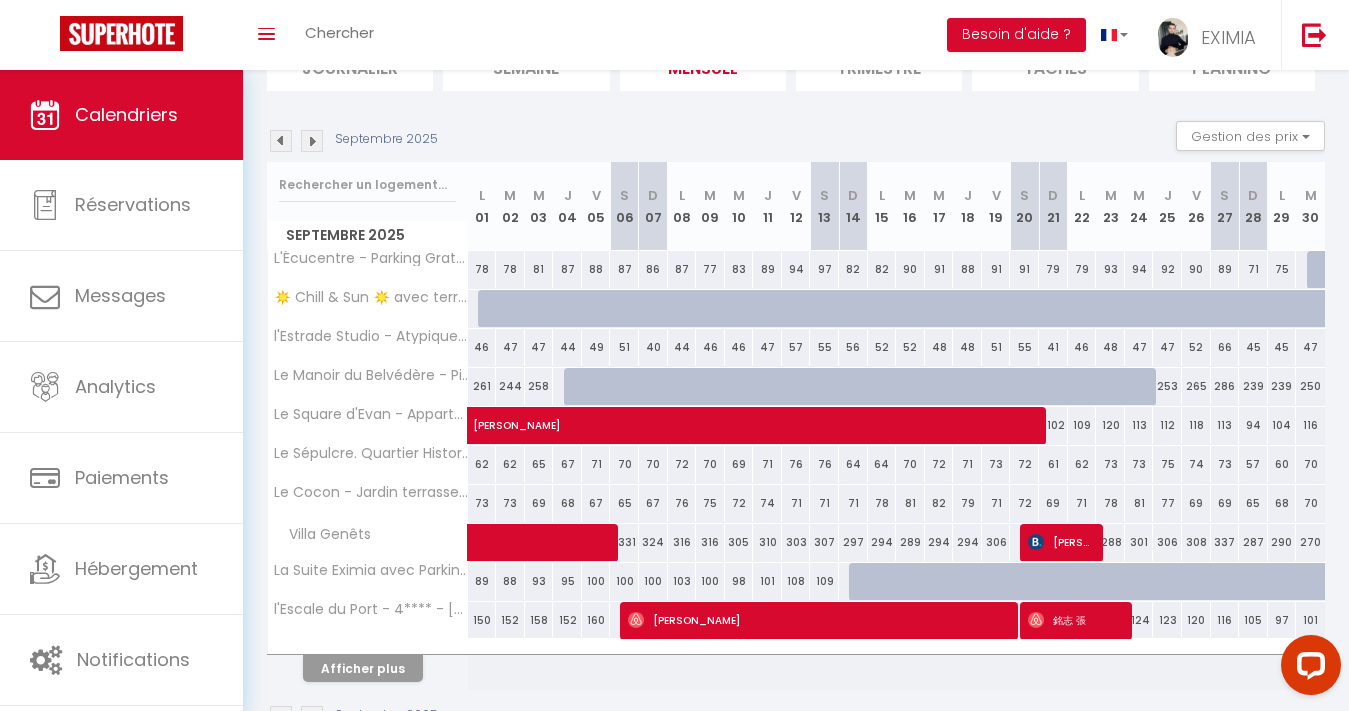 scroll, scrollTop: 203, scrollLeft: 0, axis: vertical 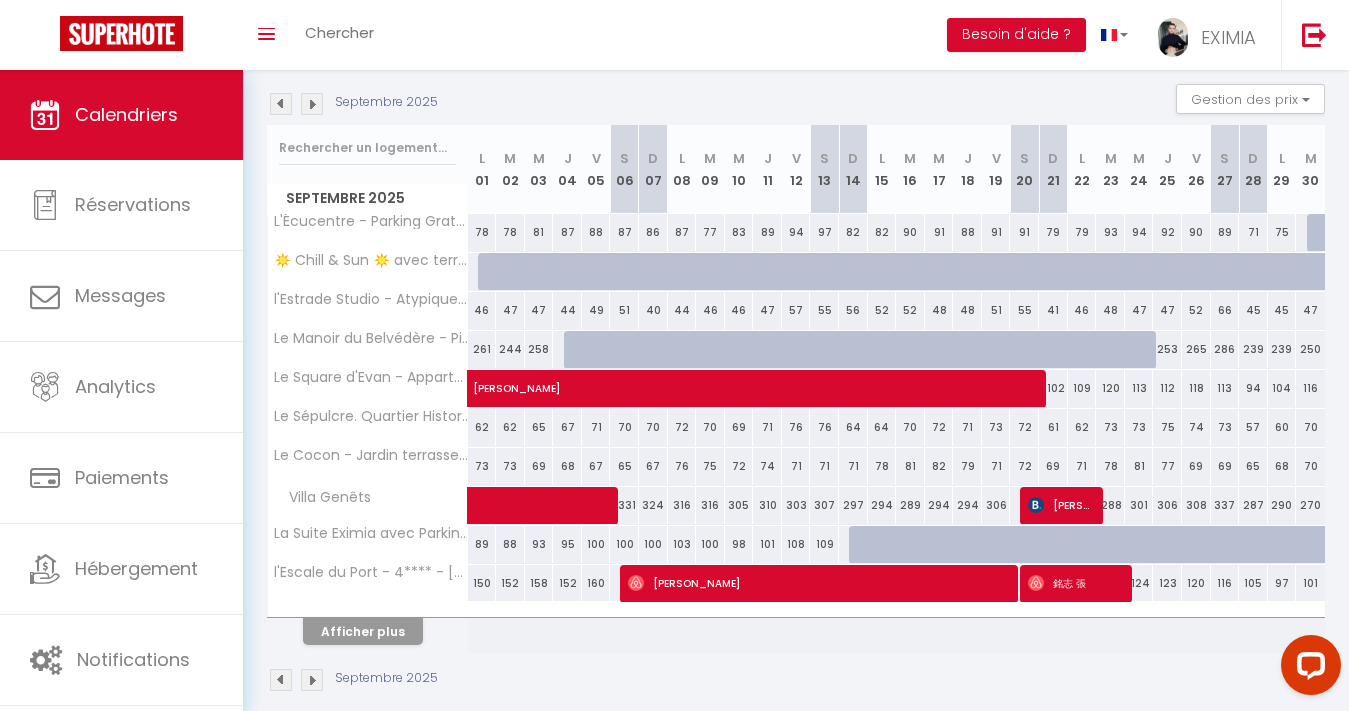 click on "Afficher plus" at bounding box center (363, 631) 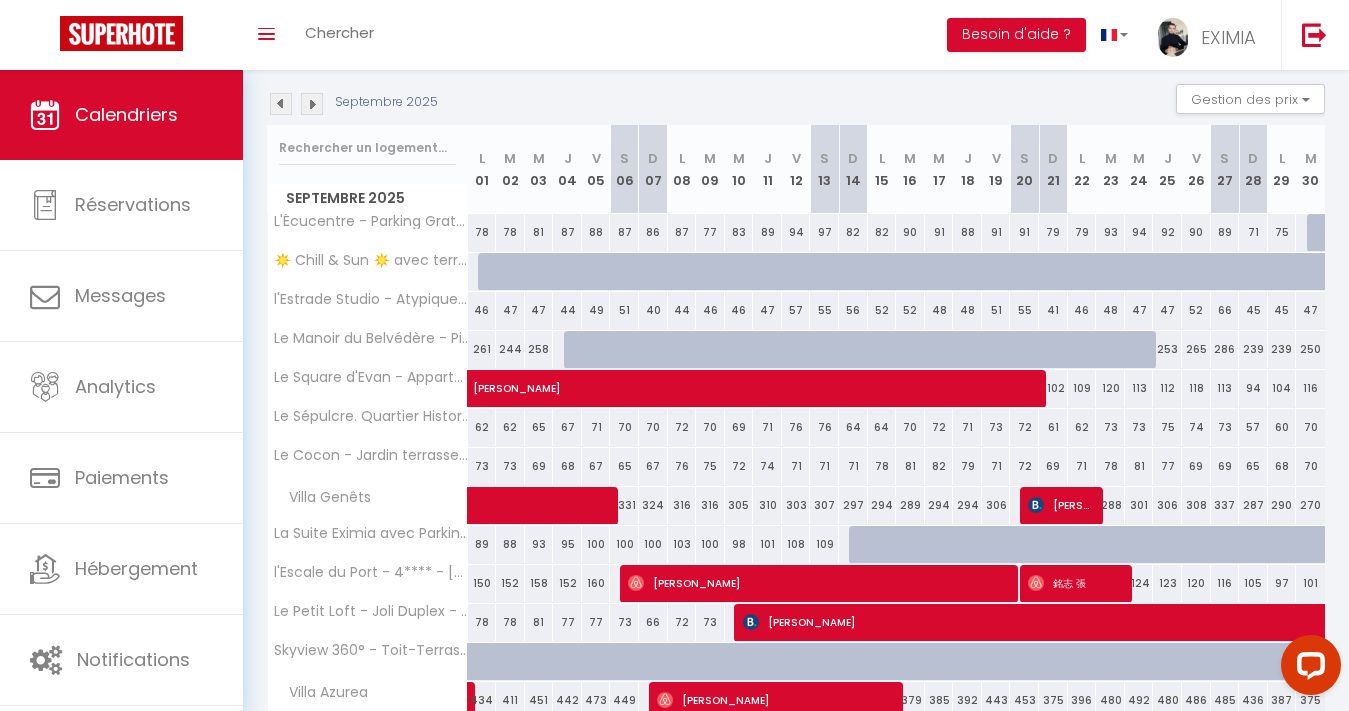 click on "Michel Blavier" at bounding box center (821, 583) 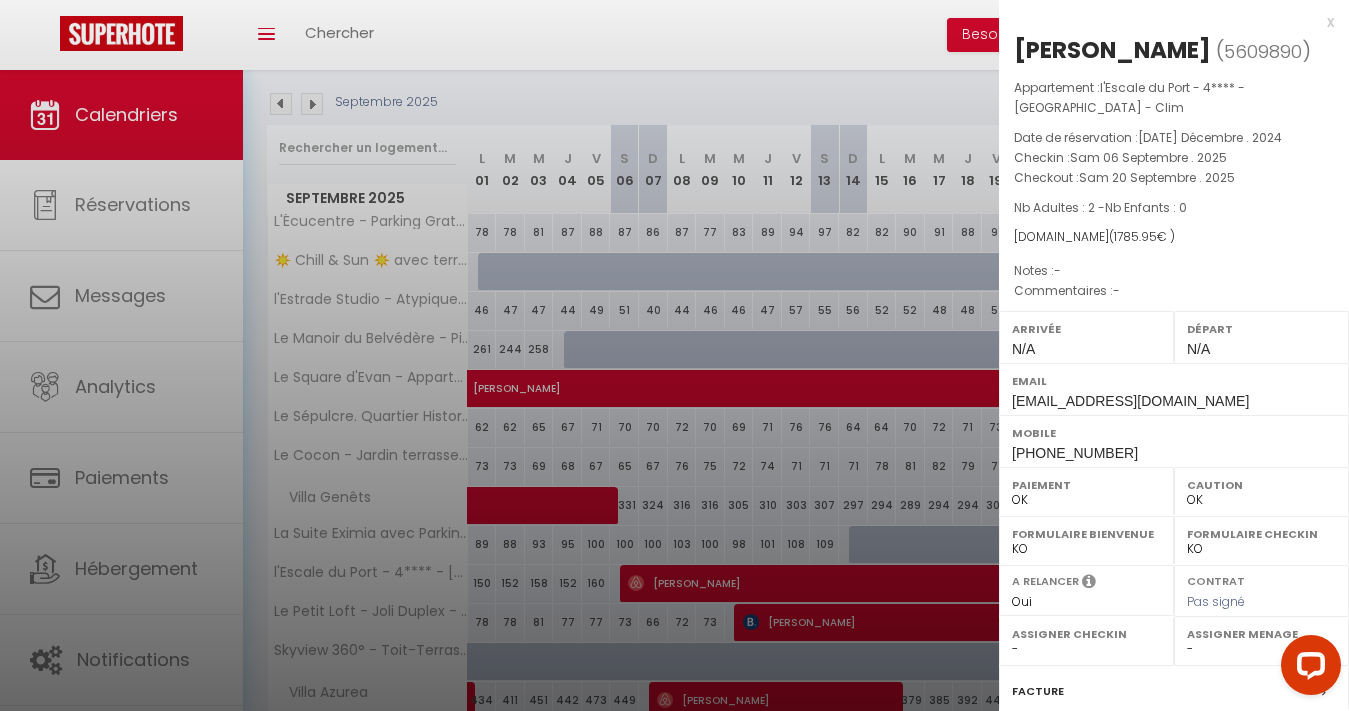 click at bounding box center [674, 355] 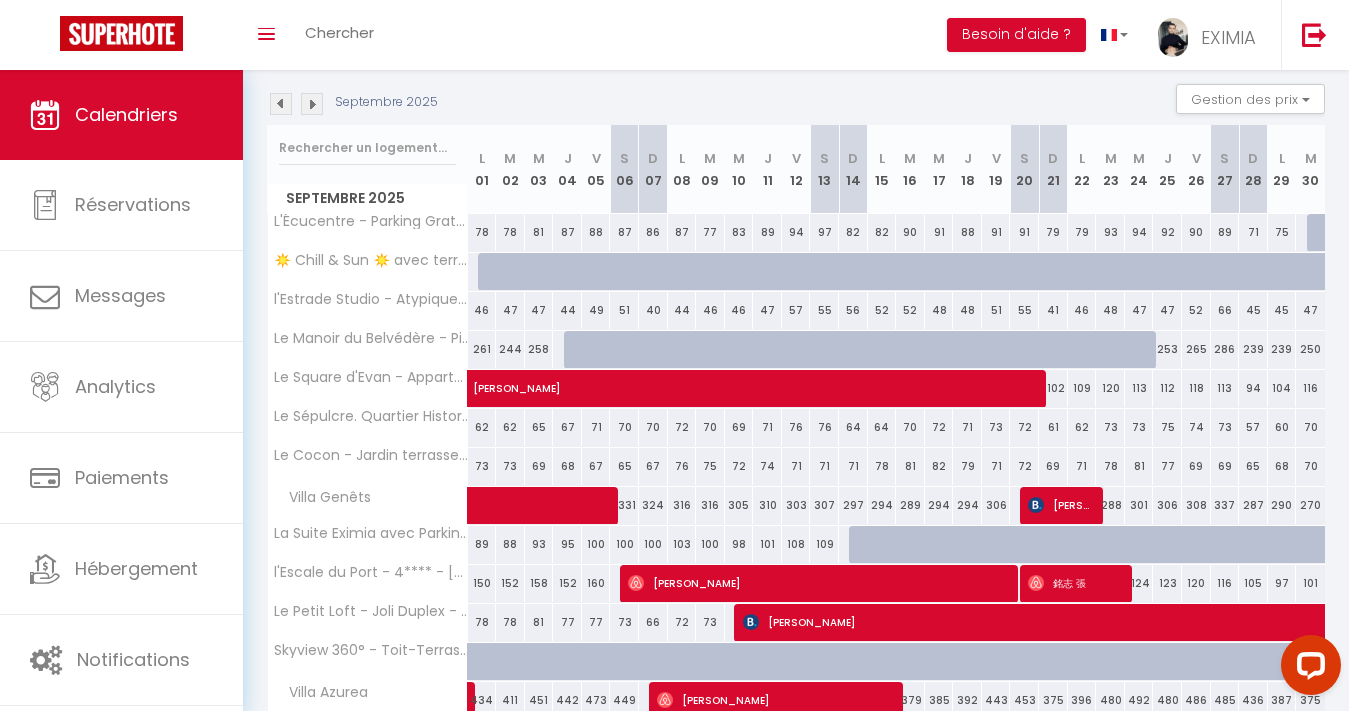 click on "Toggle menubar     Chercher   BUTTON
Besoin d'aide ?
EXIMIA   Paramètres        Équipe" at bounding box center [739, 35] 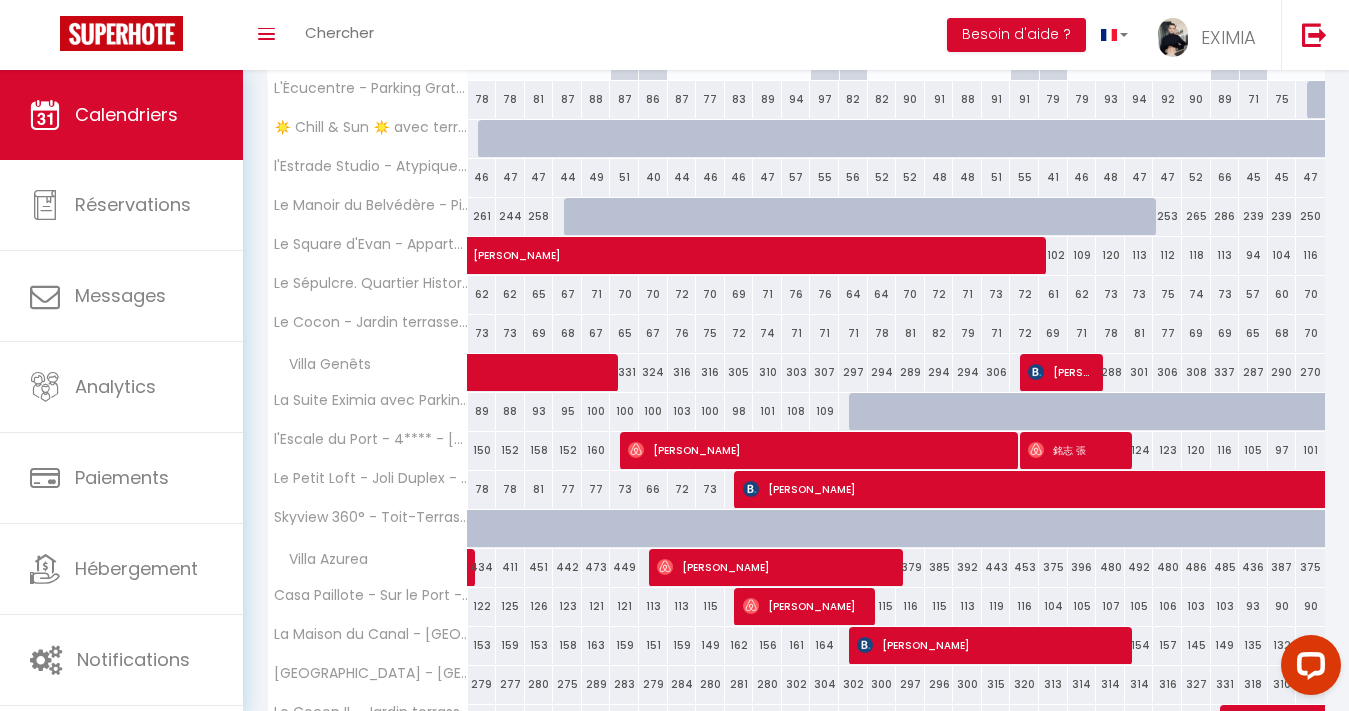 scroll, scrollTop: 342, scrollLeft: 0, axis: vertical 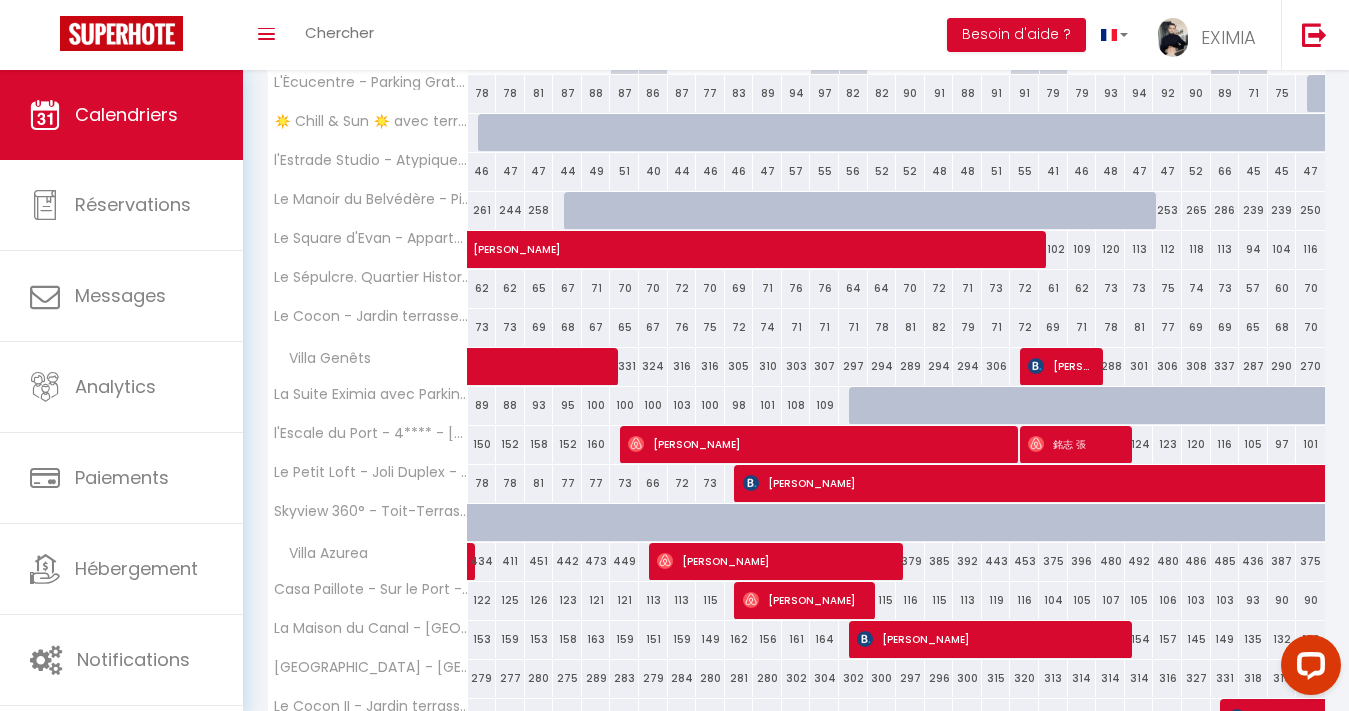 click on "Agnes KOCSI" at bounding box center (1226, 483) 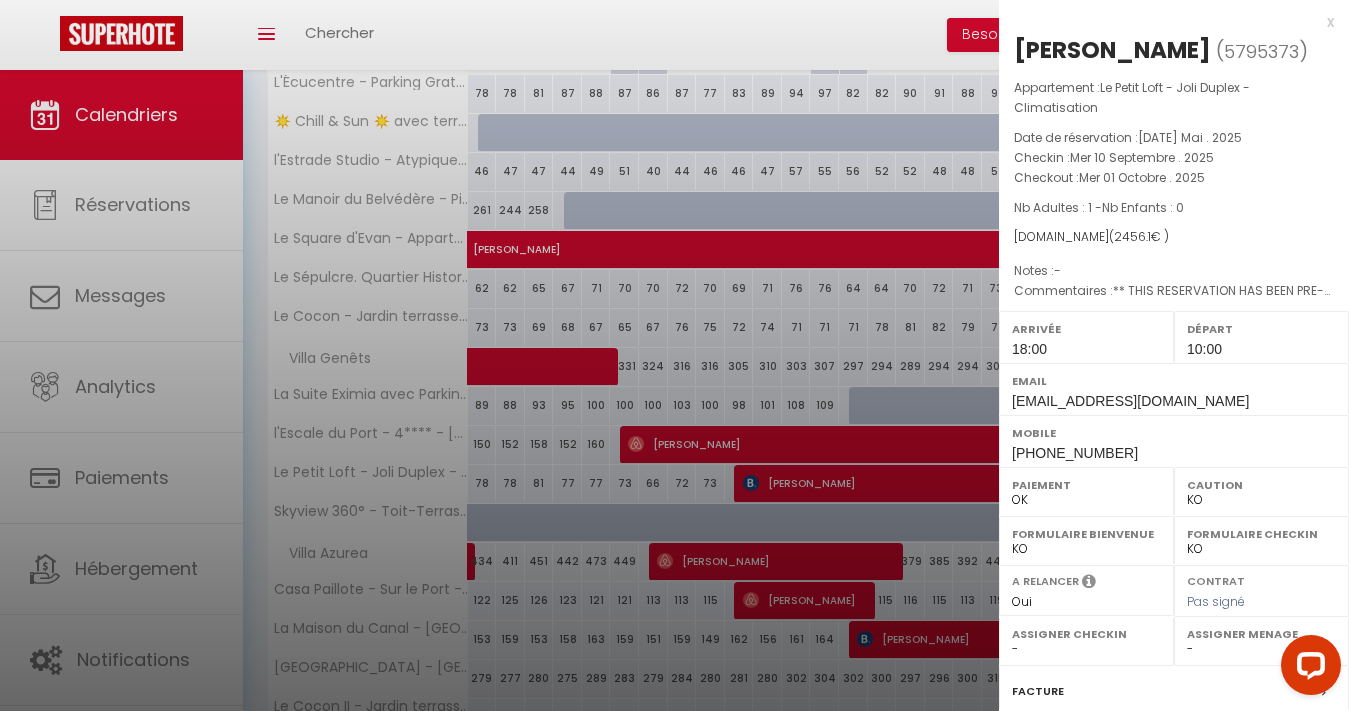 click at bounding box center [674, 355] 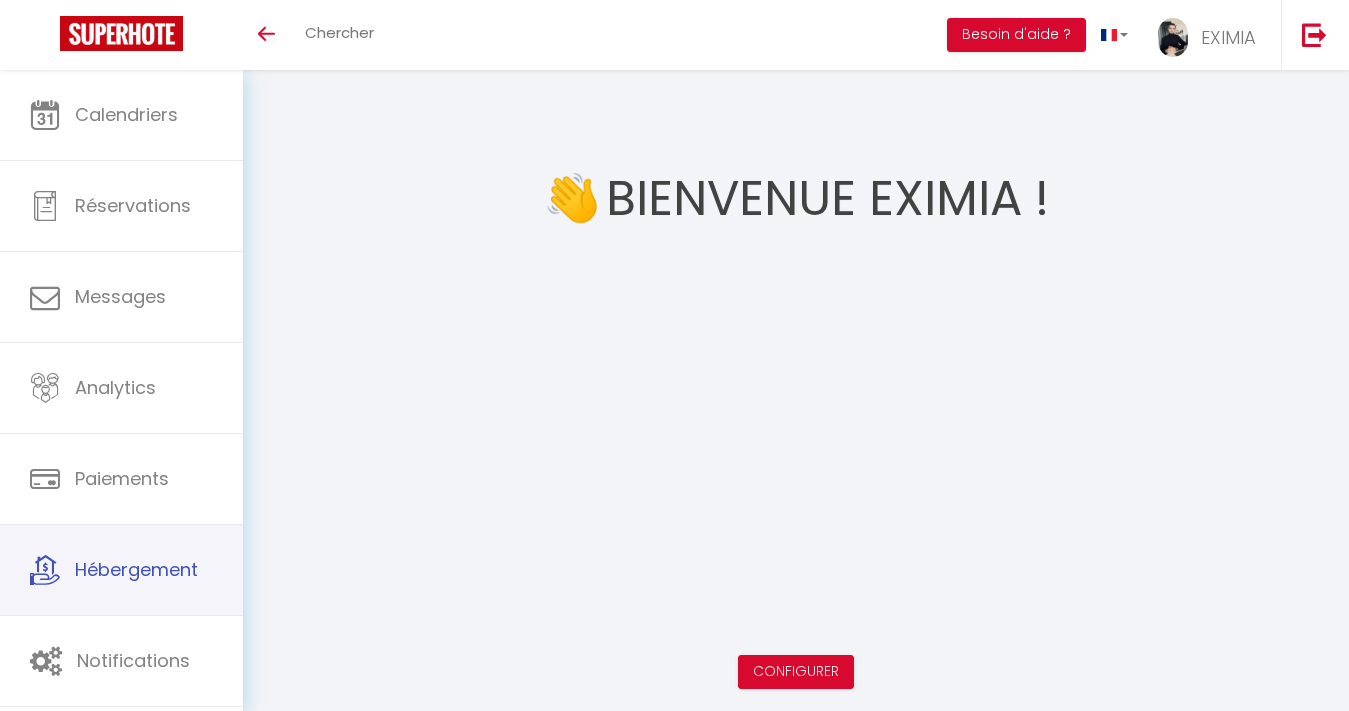 scroll, scrollTop: 0, scrollLeft: 0, axis: both 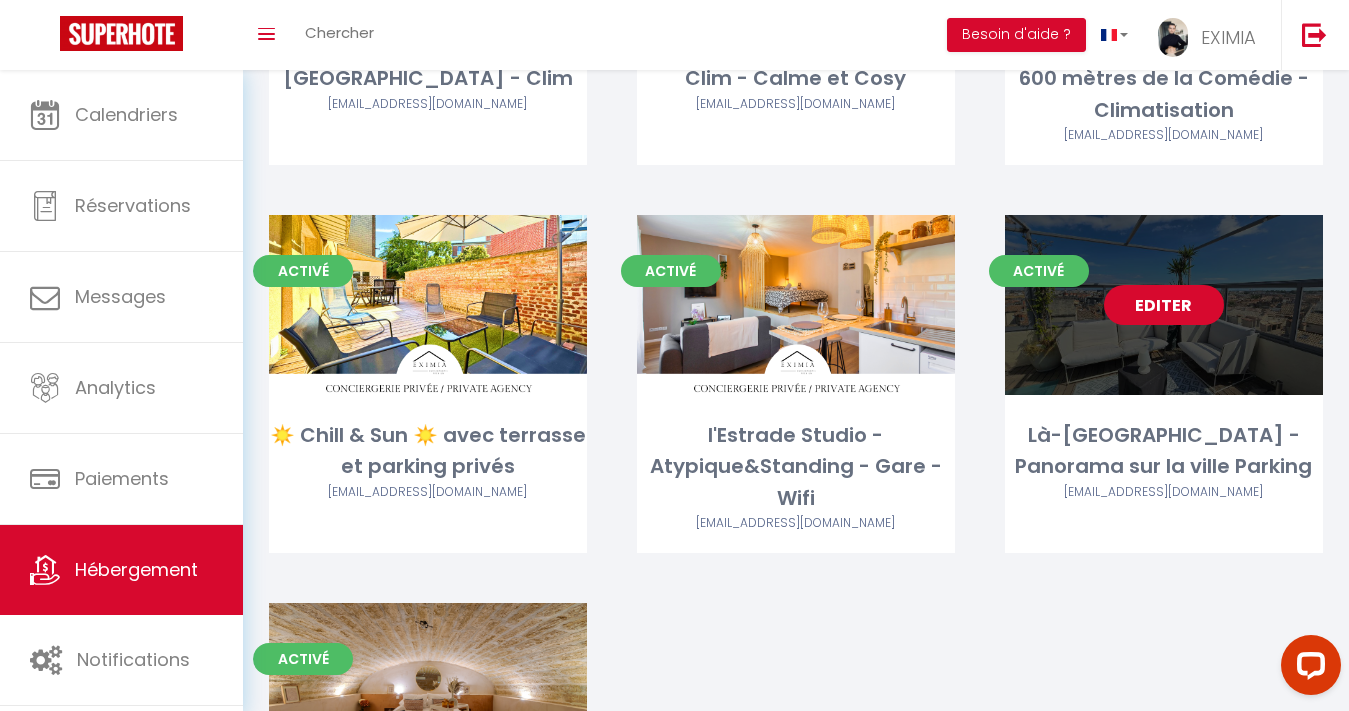 click on "Editer" at bounding box center (1164, 305) 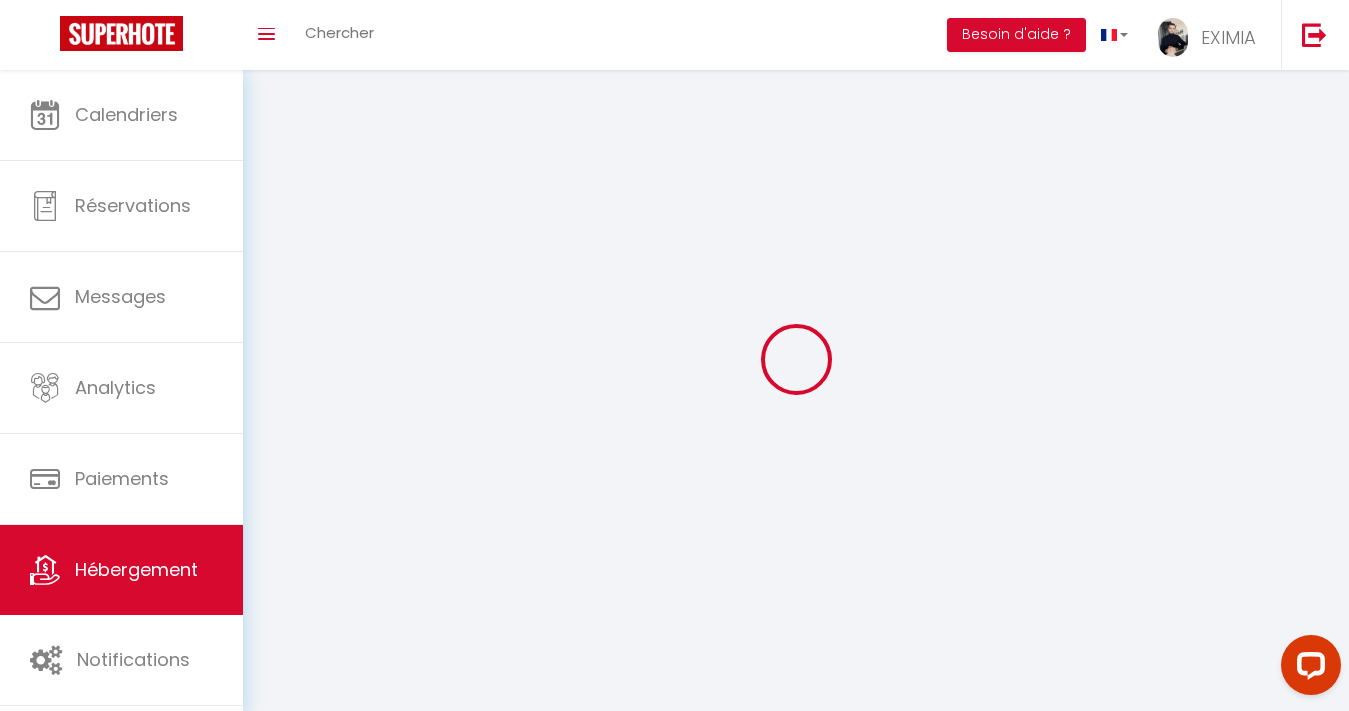 select on "+ 3 %" 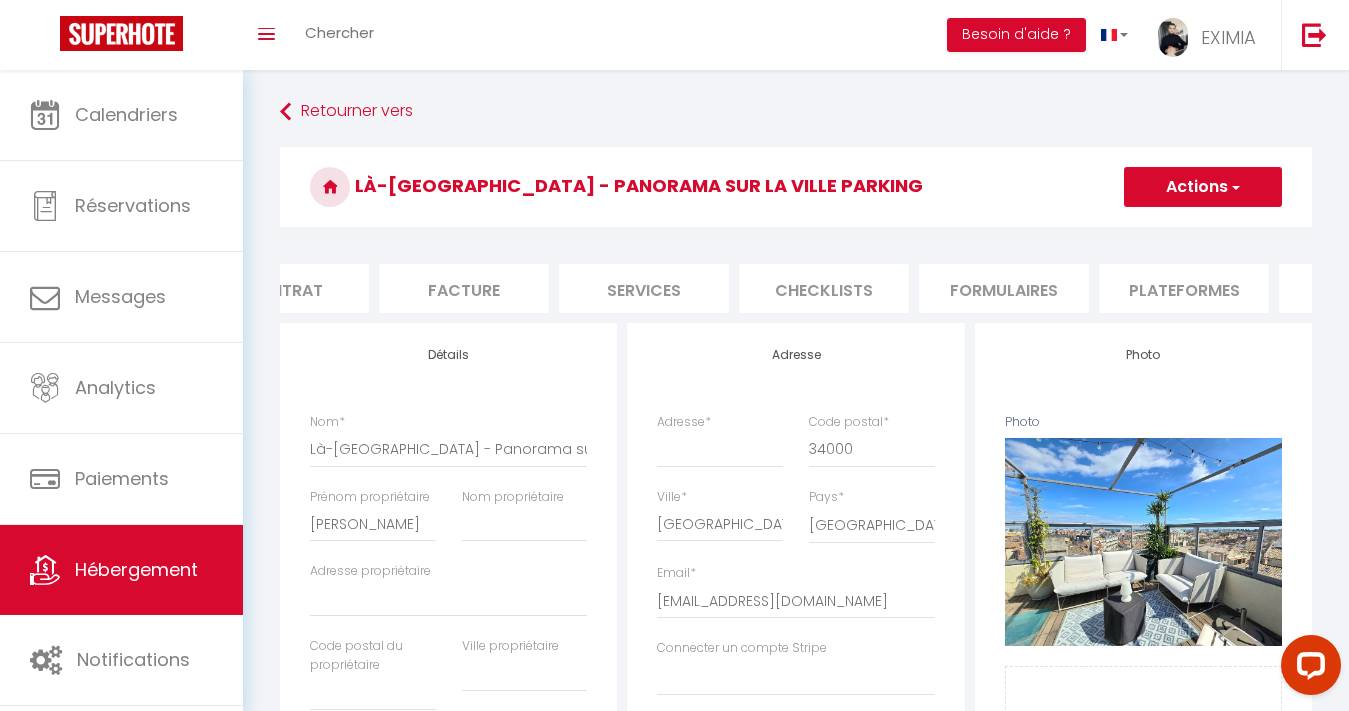scroll, scrollTop: 0, scrollLeft: 330, axis: horizontal 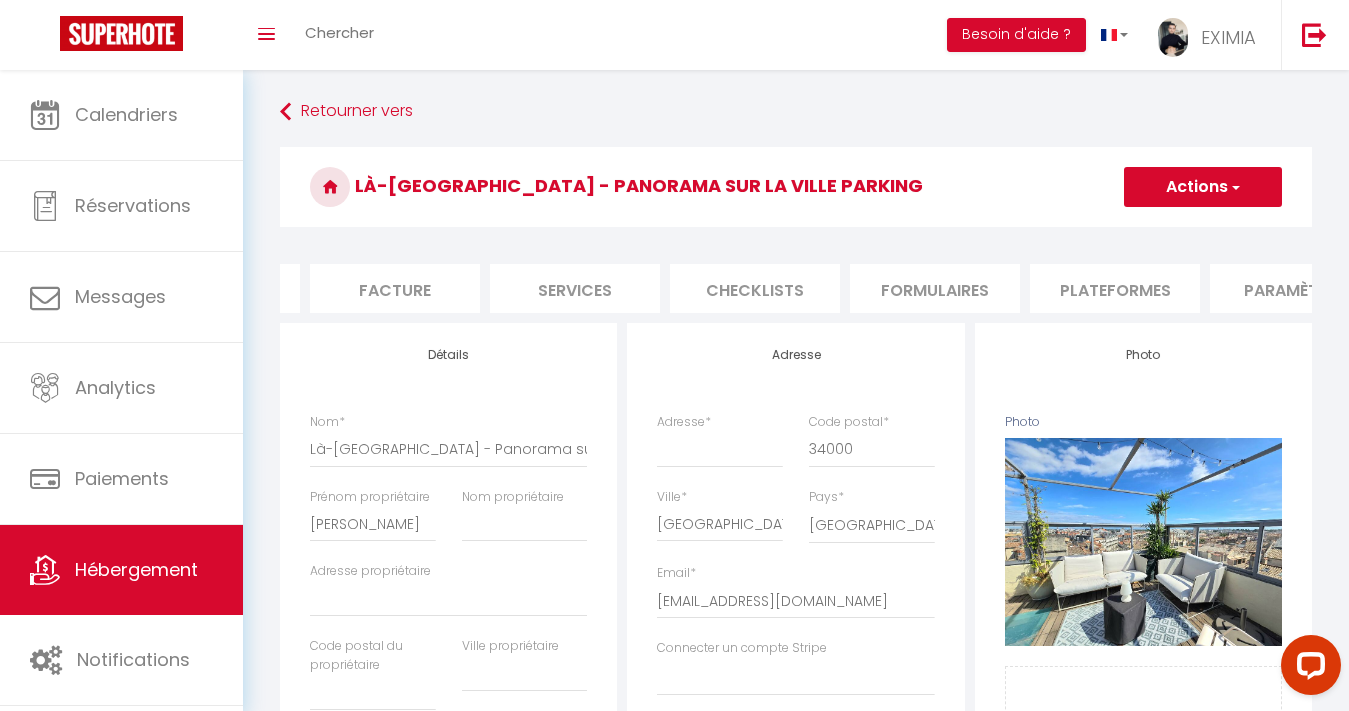 click on "Plateformes" at bounding box center (1115, 288) 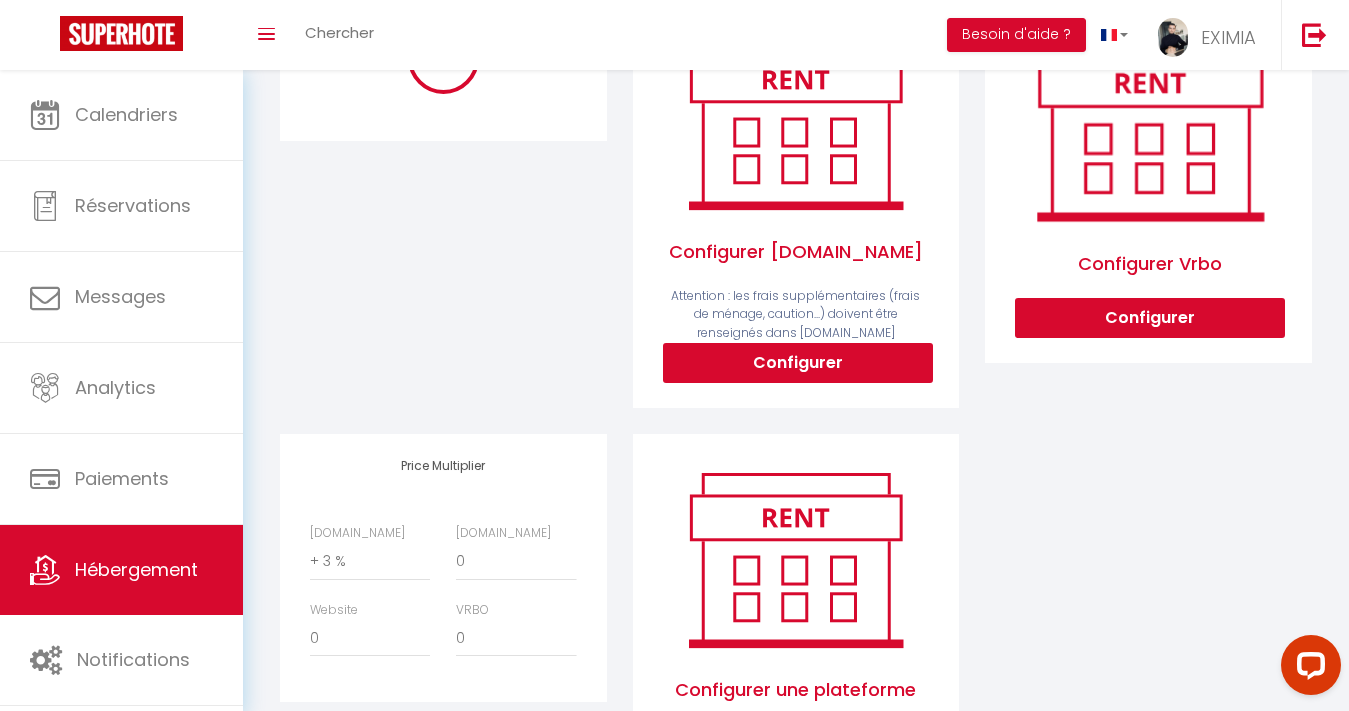 scroll, scrollTop: 348, scrollLeft: 0, axis: vertical 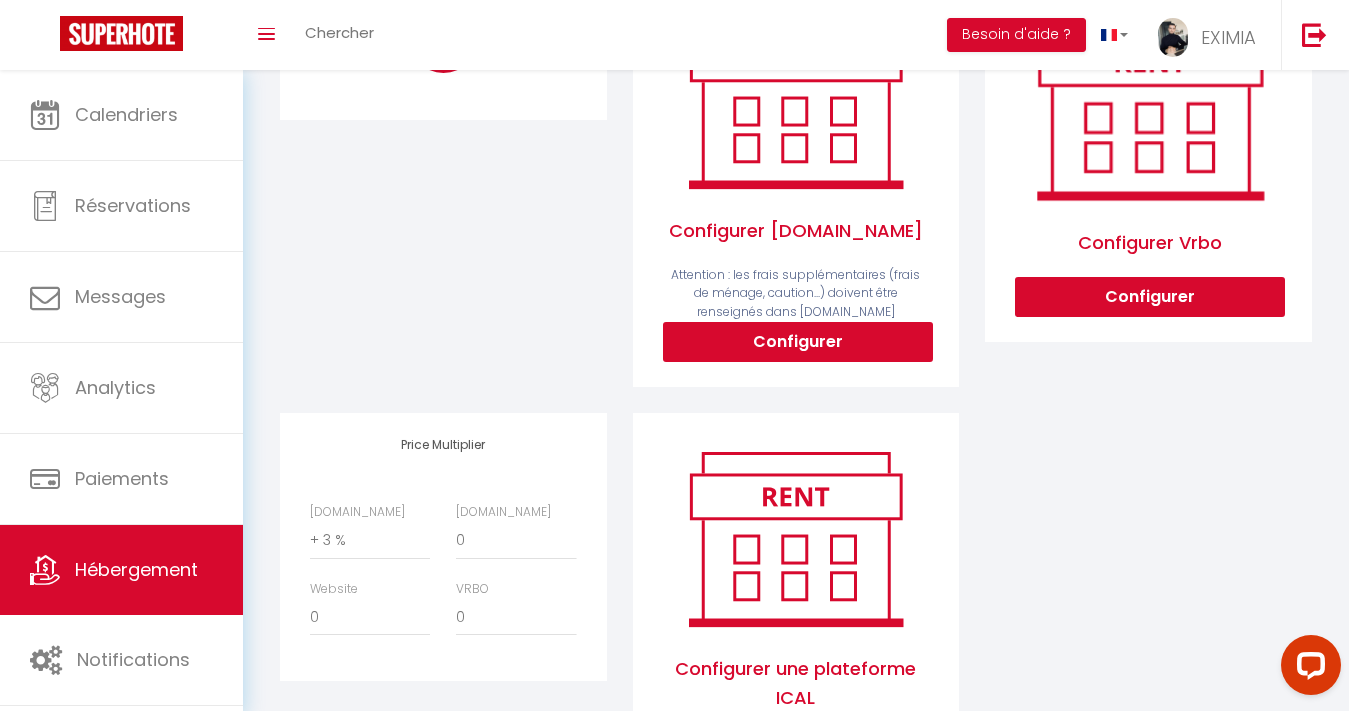 select on "8113-967449244661087836" 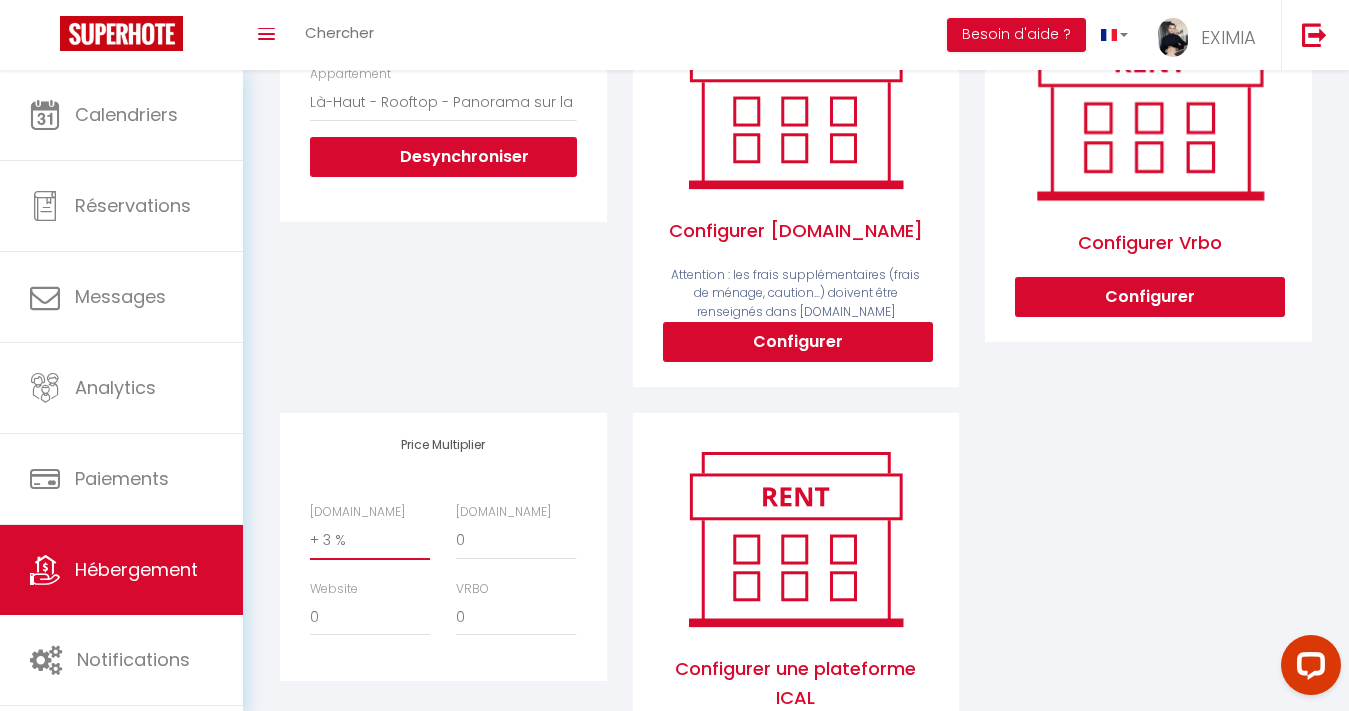 select on "+ 5 %" 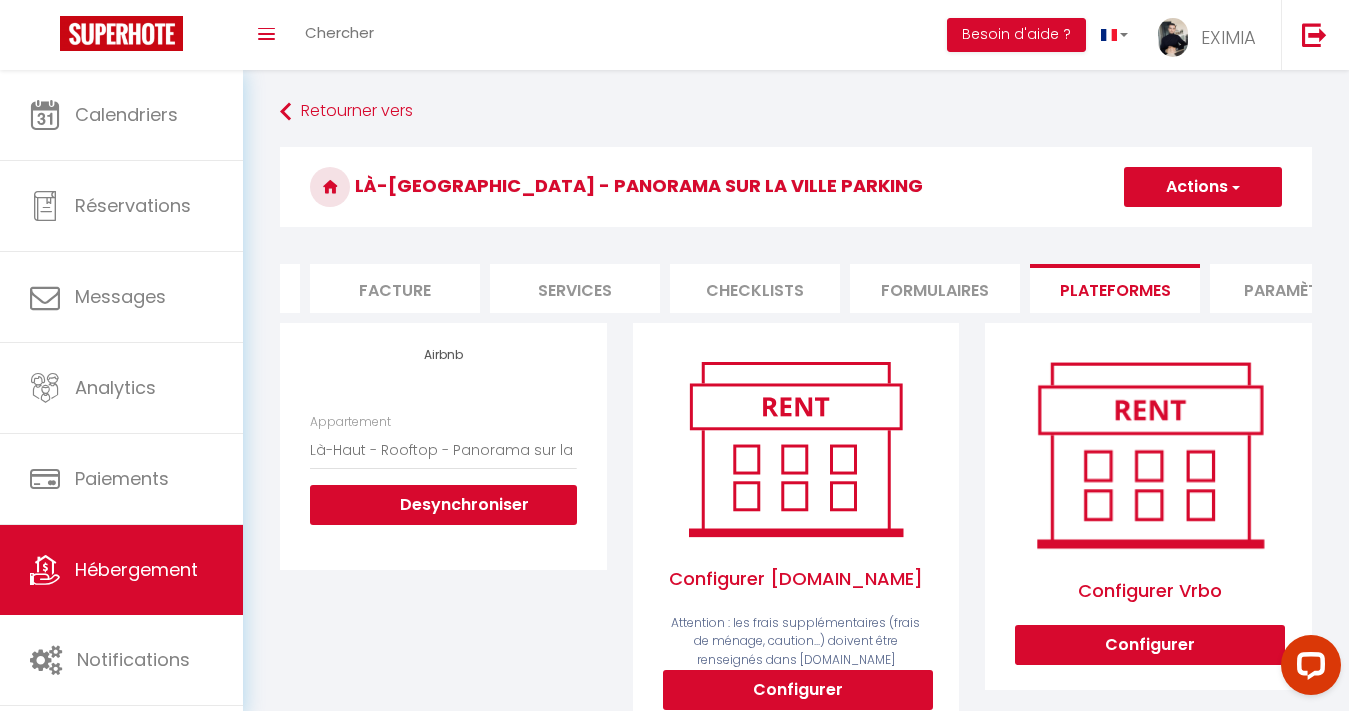 scroll, scrollTop: -1, scrollLeft: 0, axis: vertical 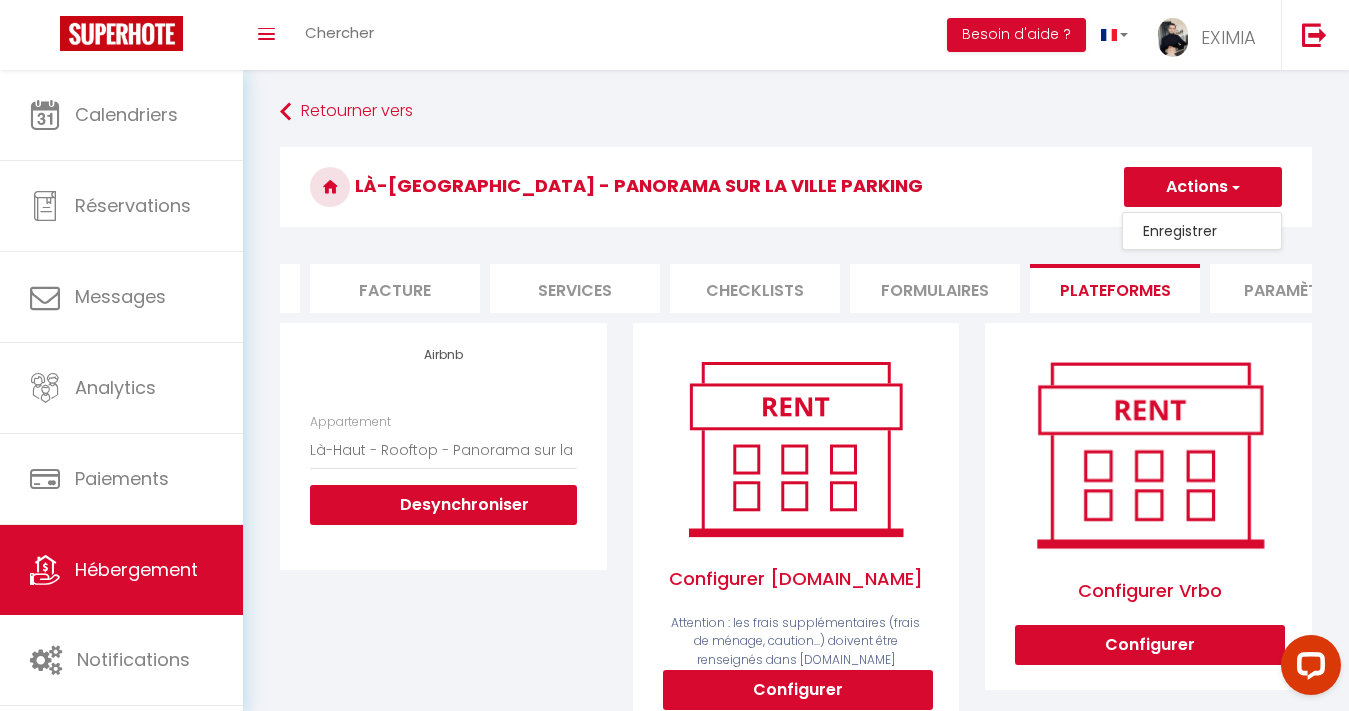 click on "Enregistrer" at bounding box center [1202, 231] 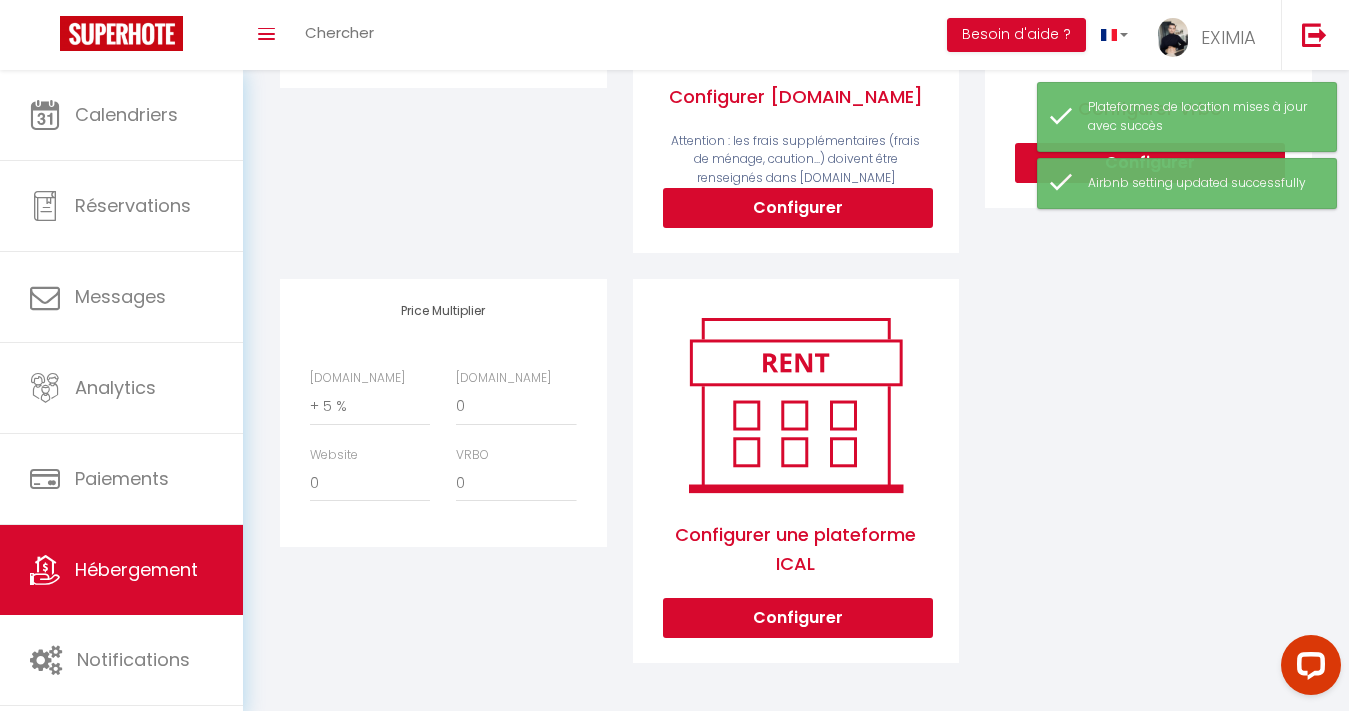 scroll, scrollTop: 481, scrollLeft: 0, axis: vertical 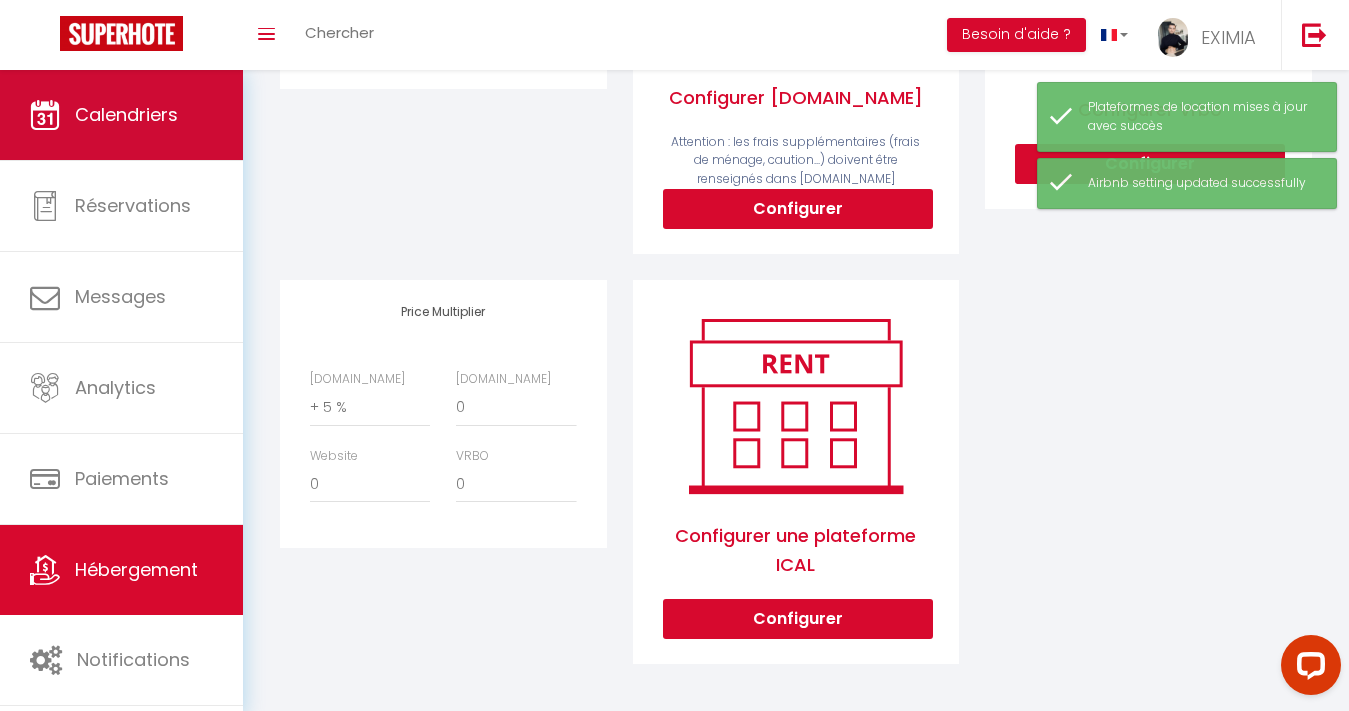 click on "Calendriers" at bounding box center [121, 115] 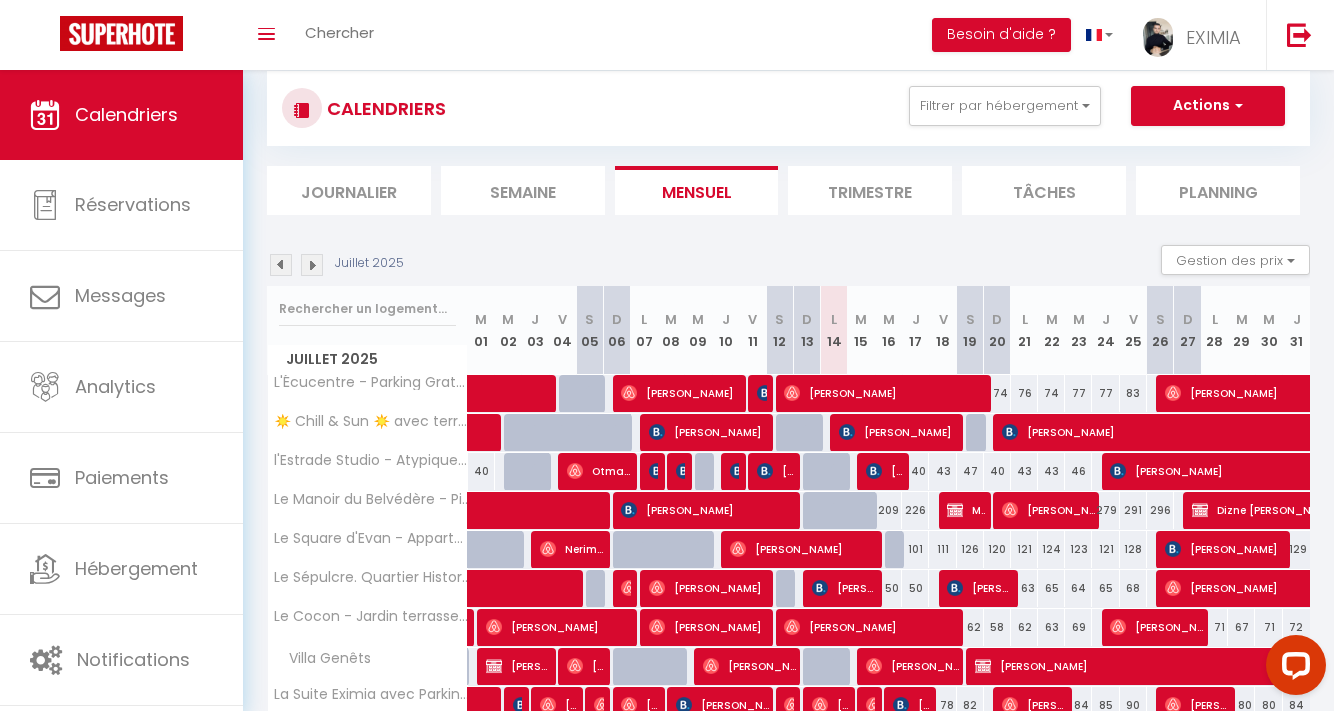 scroll, scrollTop: 57, scrollLeft: 0, axis: vertical 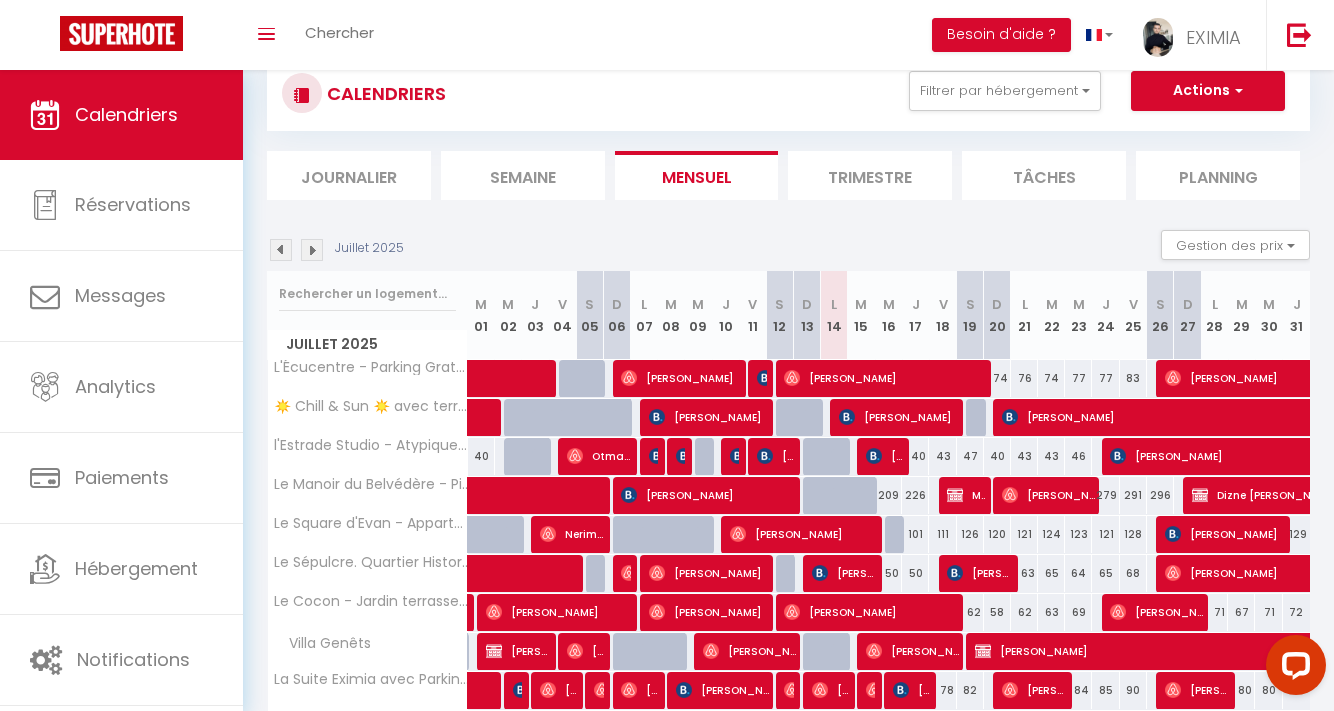 click on "[PERSON_NAME]" at bounding box center (899, 417) 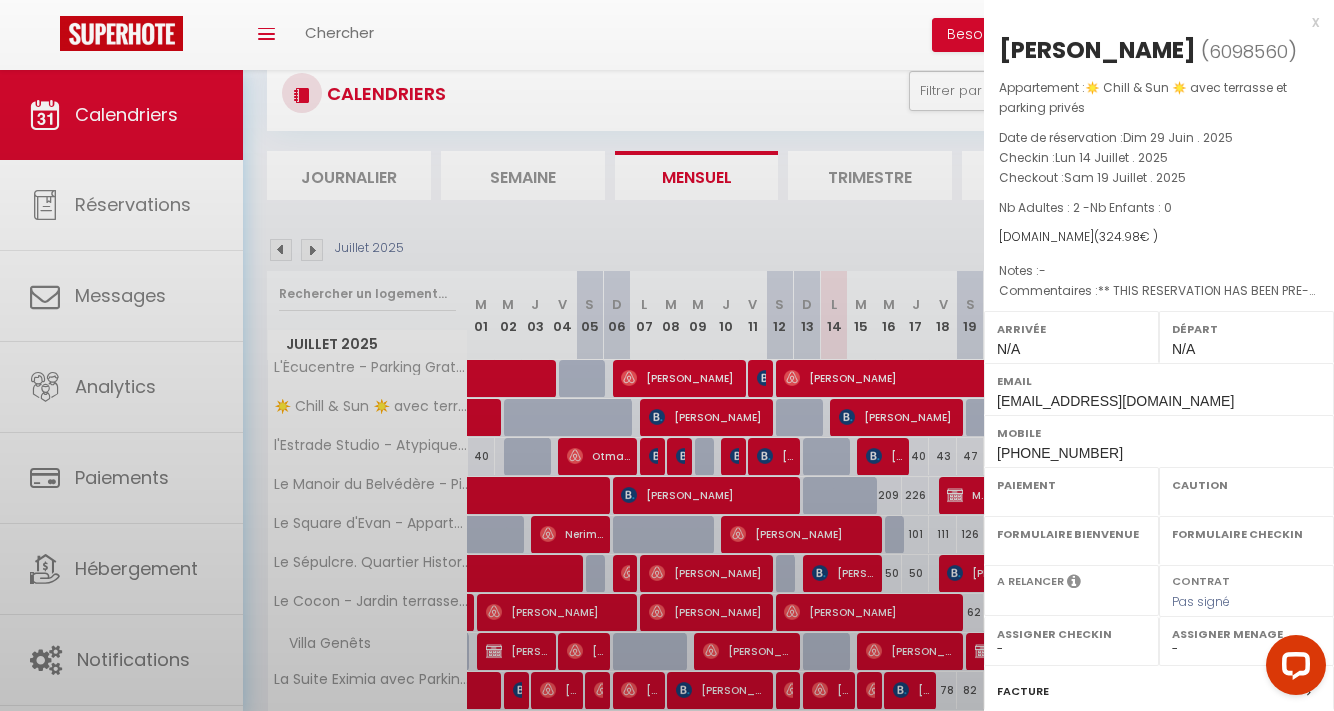 select on "OK" 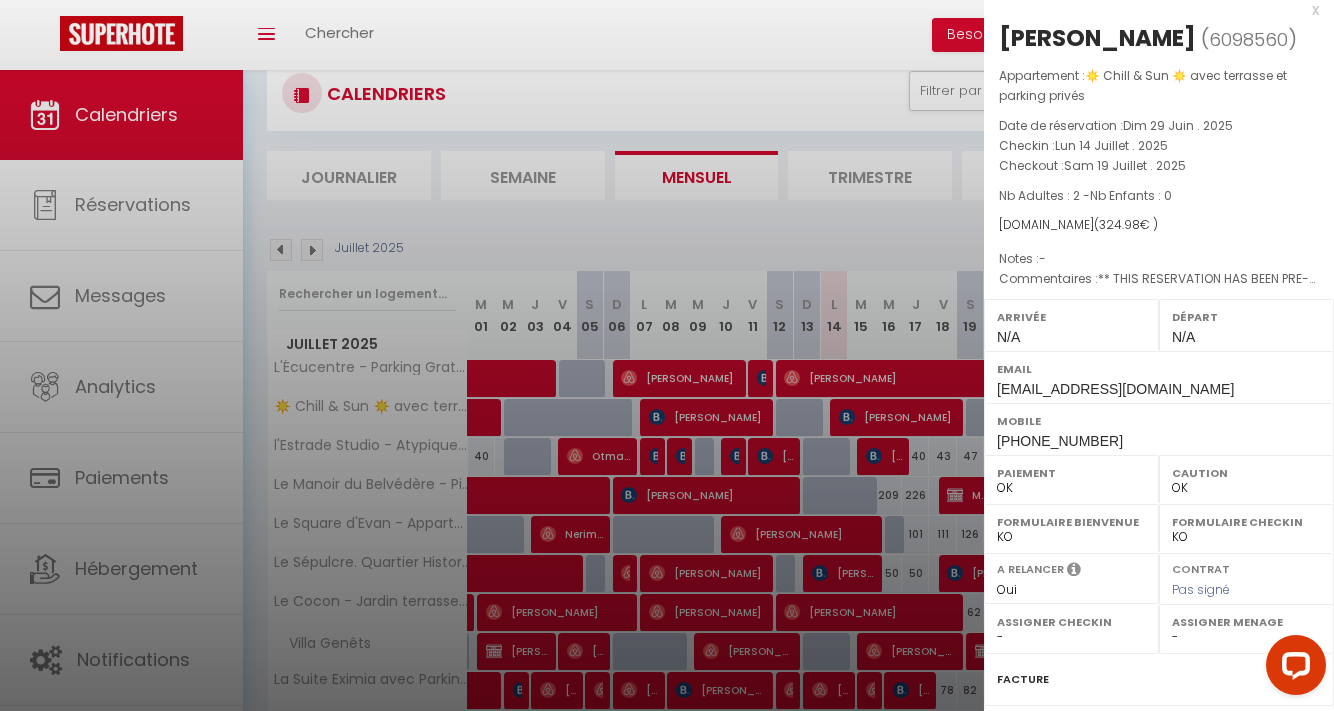 scroll, scrollTop: 14, scrollLeft: 0, axis: vertical 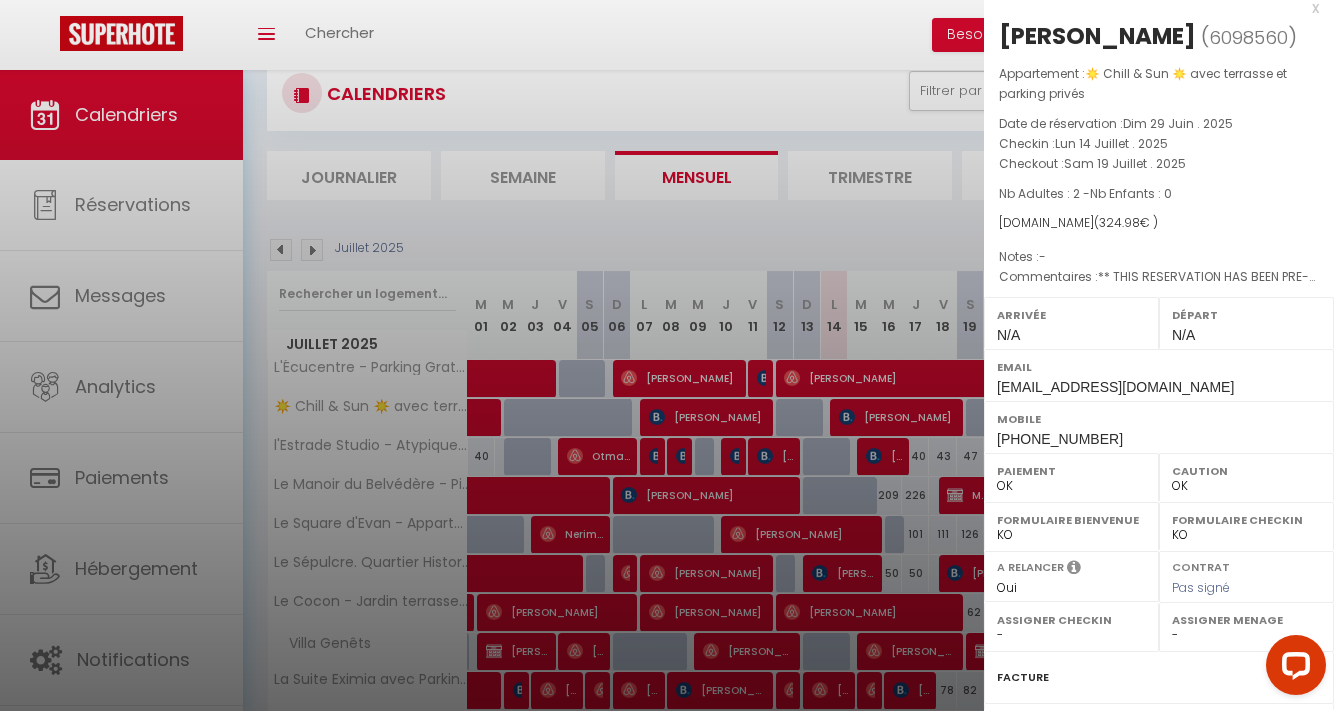 click at bounding box center (667, 355) 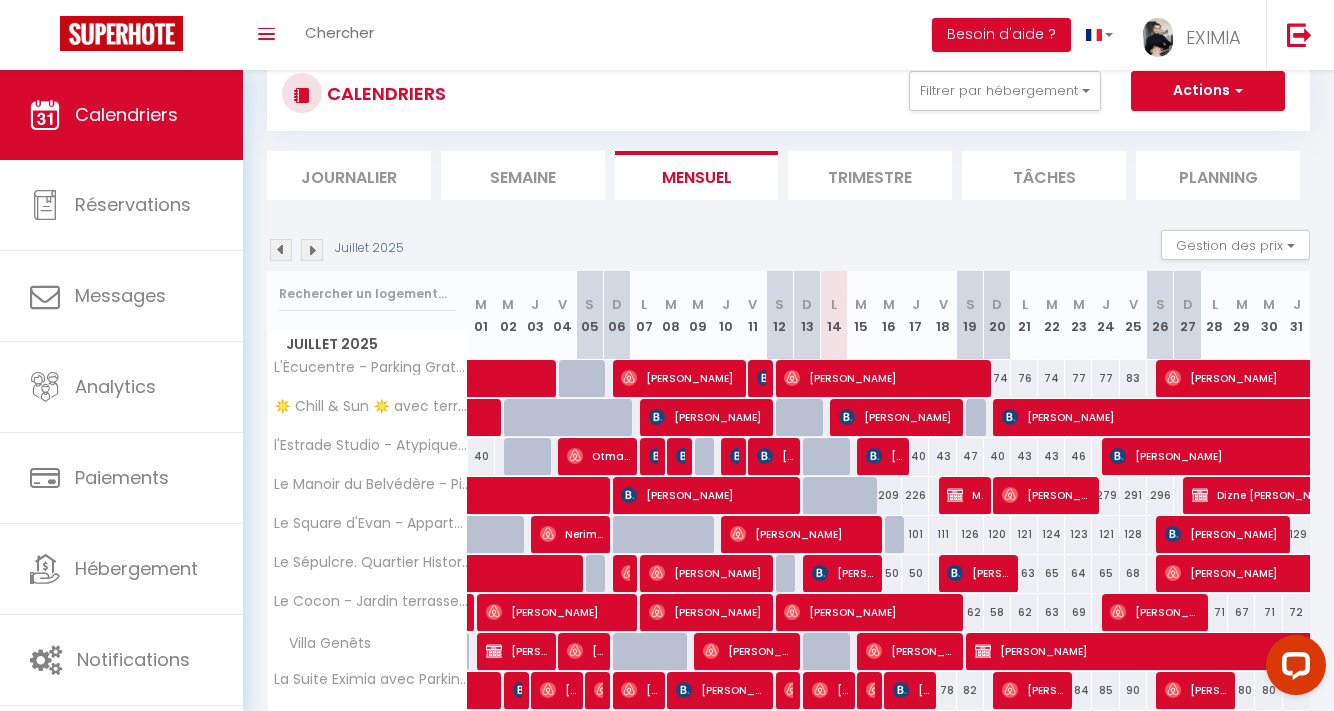 click at bounding box center (874, 456) 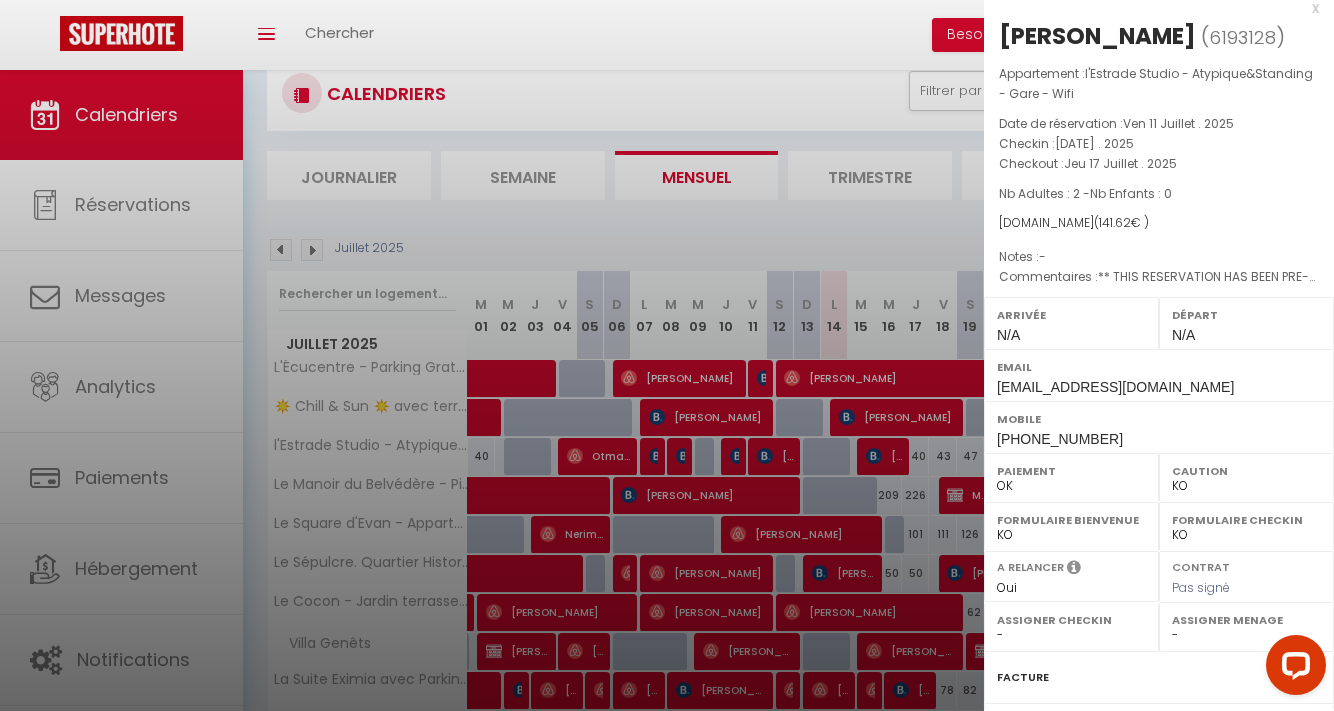 click at bounding box center (667, 355) 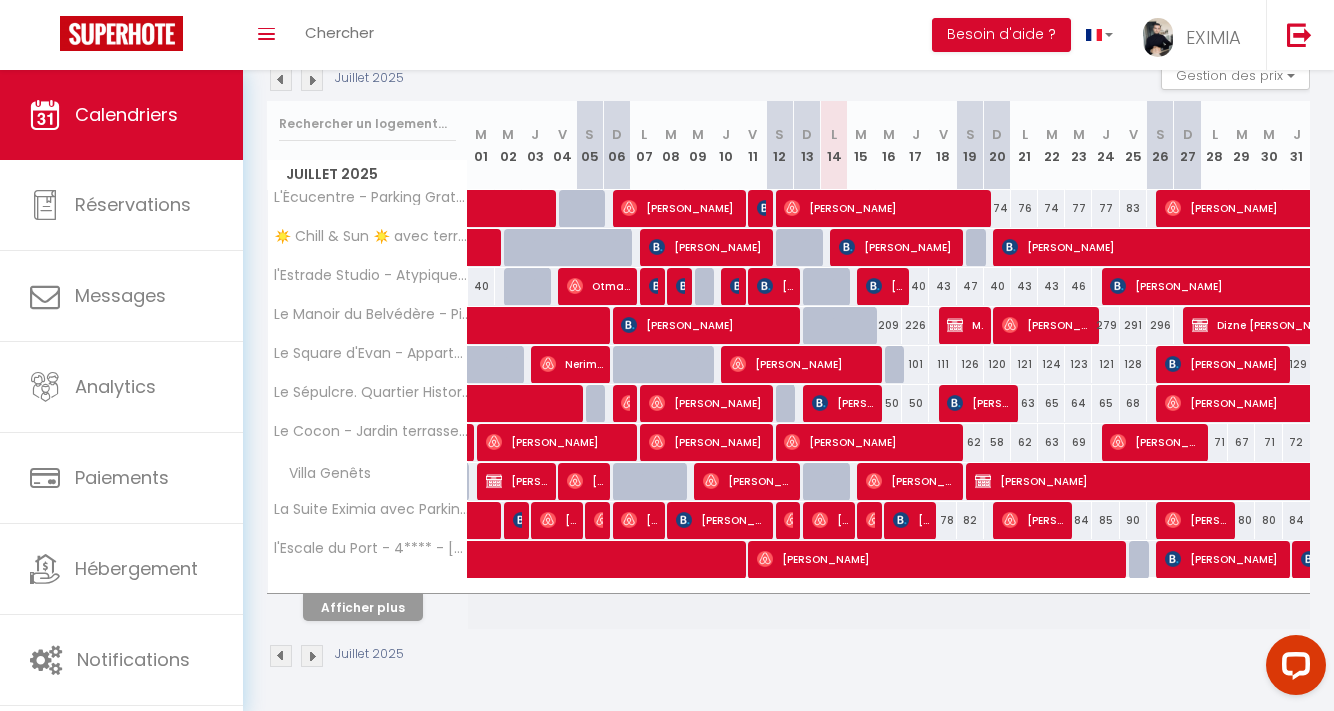 scroll, scrollTop: 226, scrollLeft: 0, axis: vertical 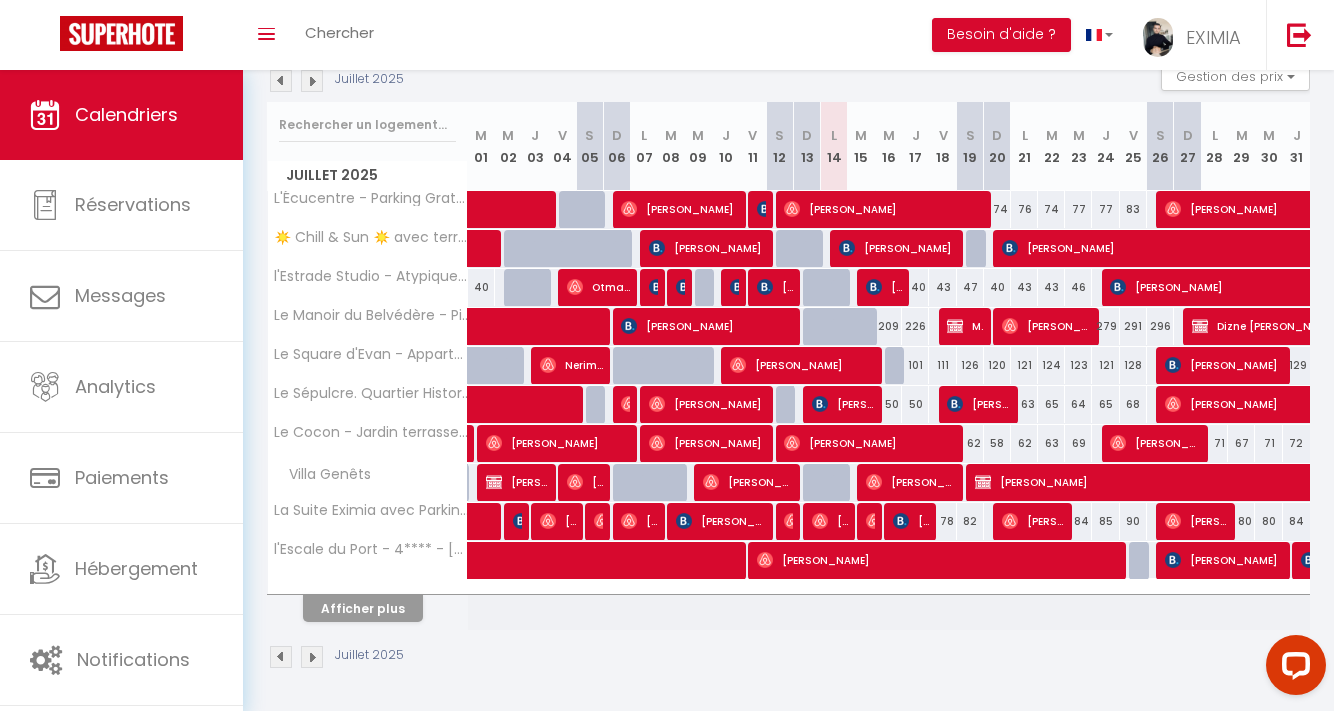 click on "Afficher plus" at bounding box center [363, 608] 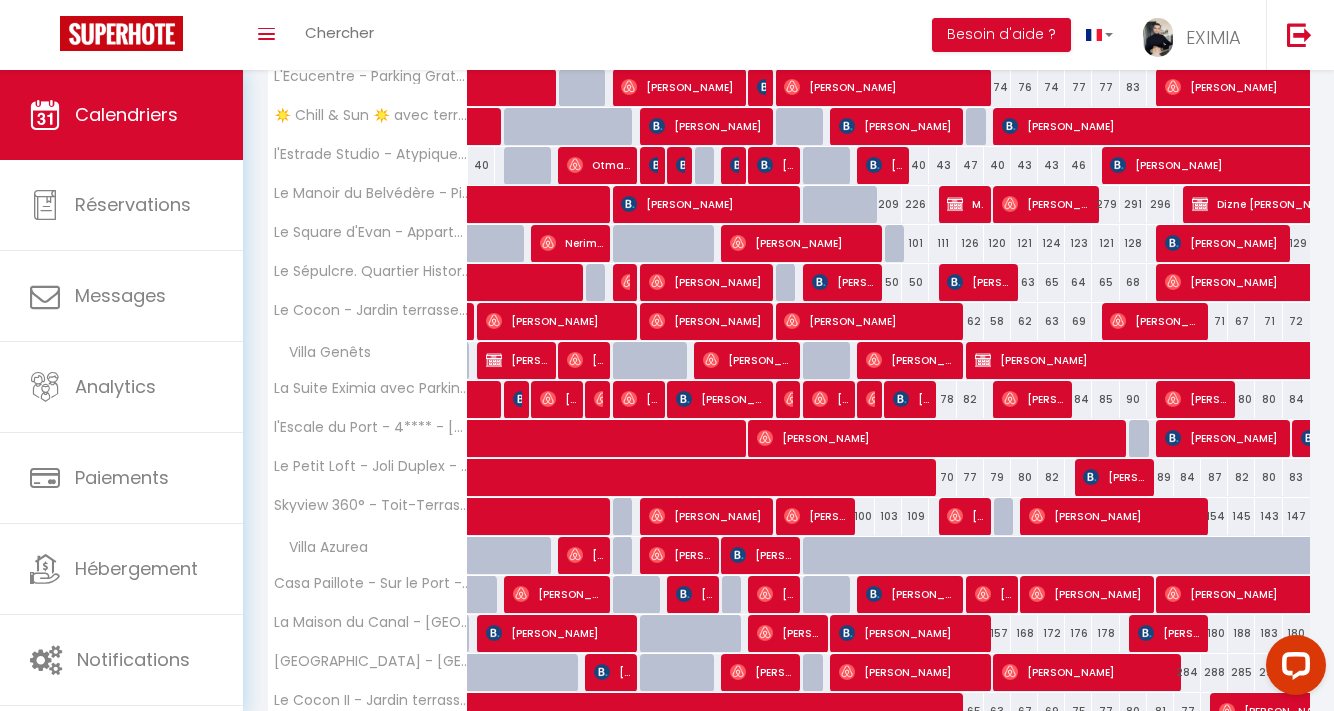 scroll, scrollTop: 373, scrollLeft: 0, axis: vertical 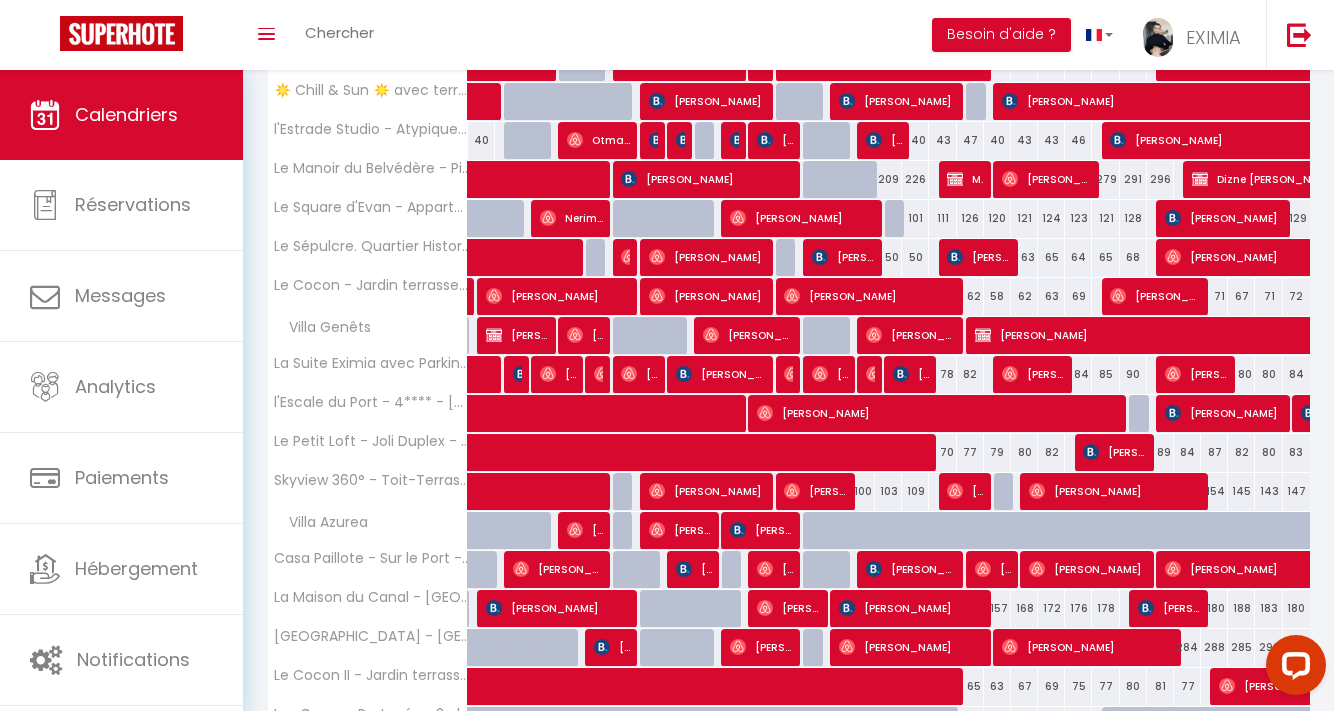 click on "[PERSON_NAME]" at bounding box center (911, 608) 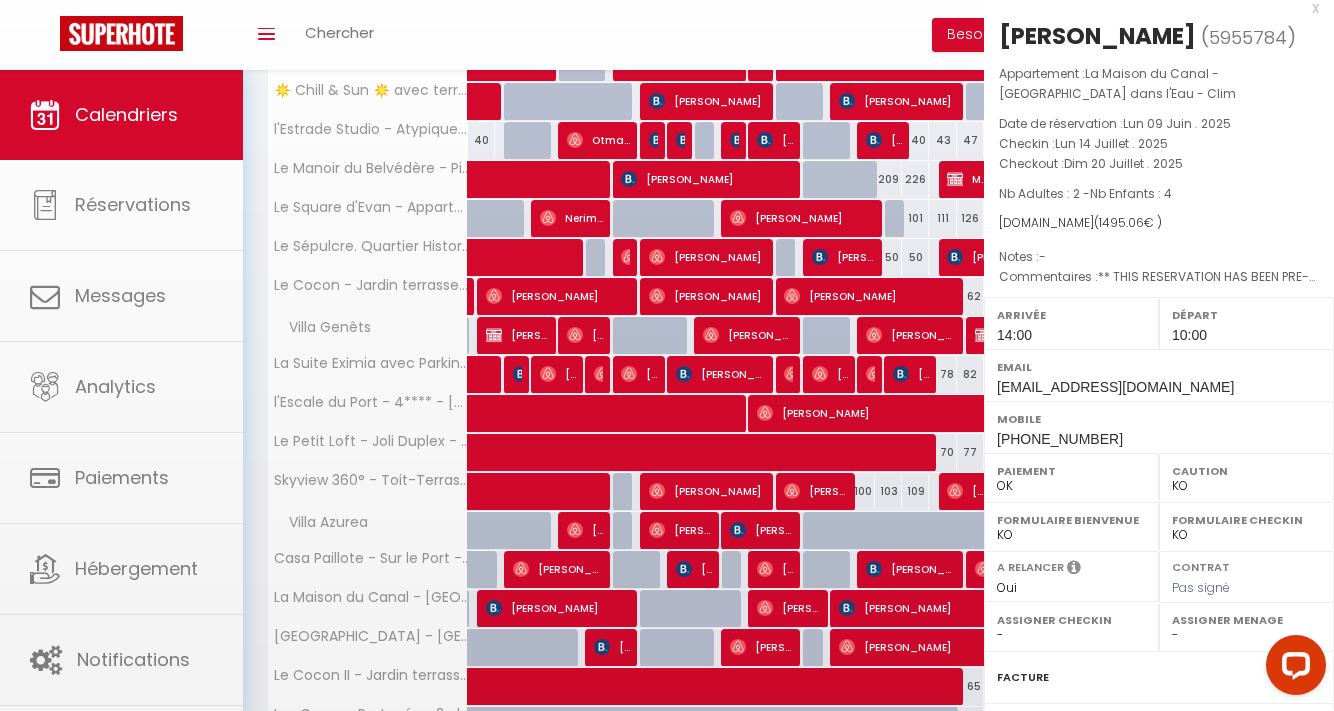 select on "34883" 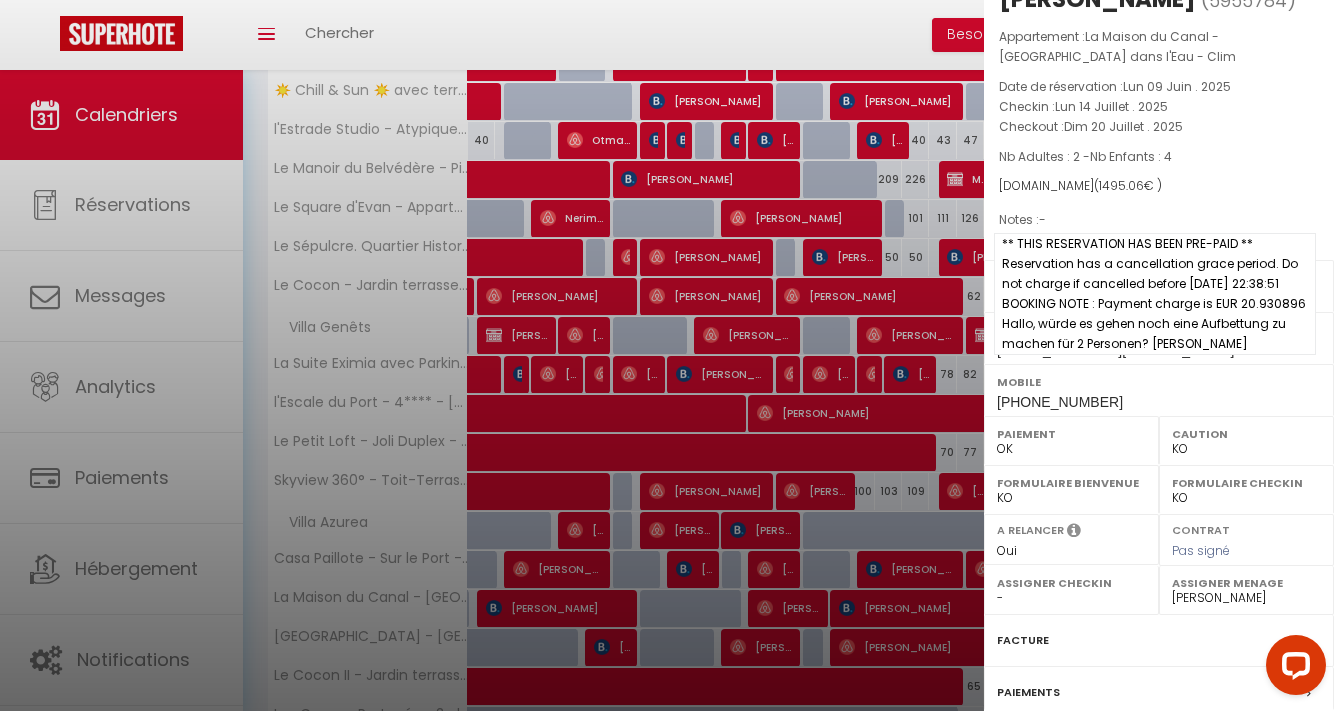 scroll, scrollTop: 54, scrollLeft: 0, axis: vertical 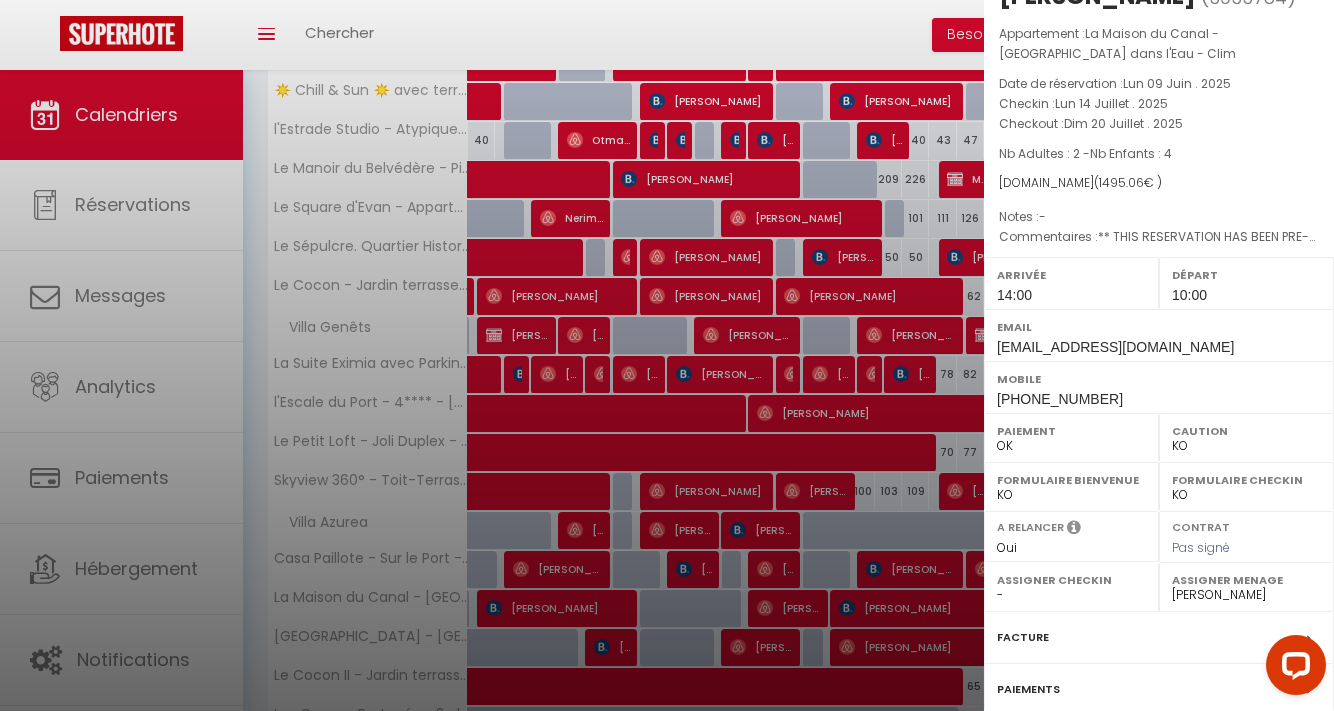 click at bounding box center (667, 355) 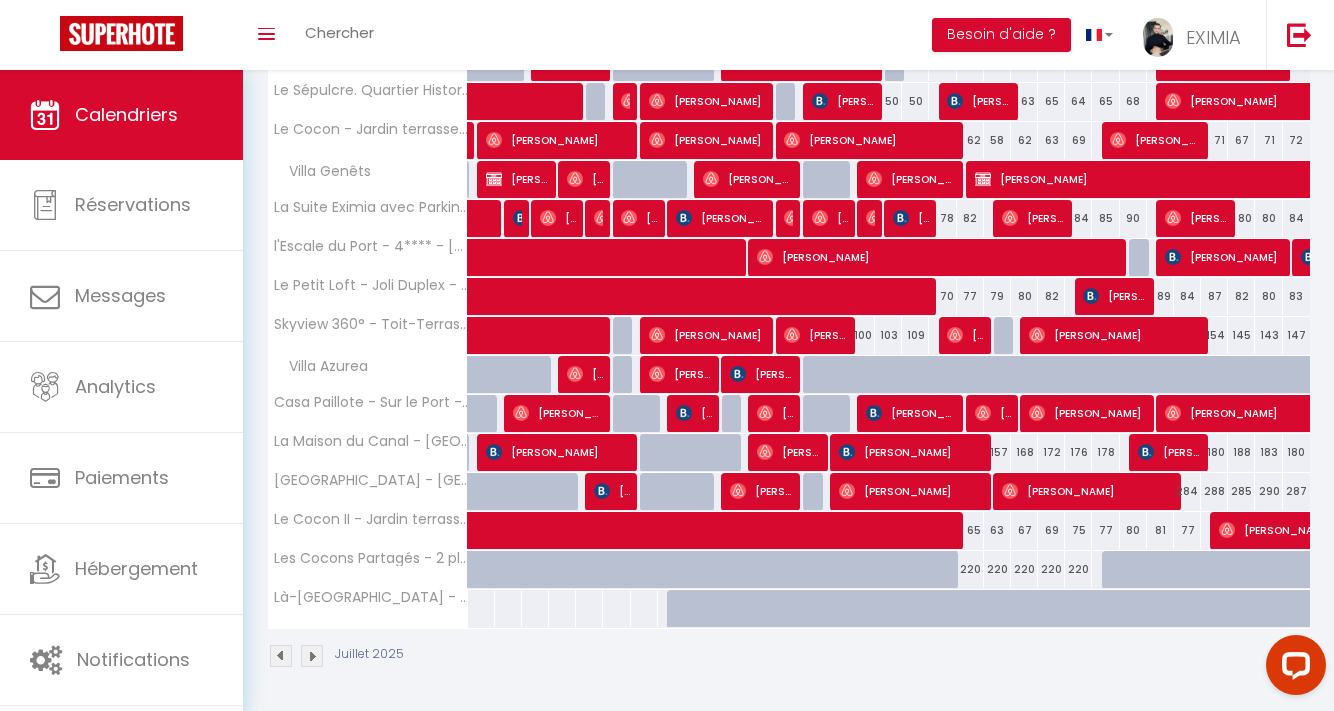 scroll, scrollTop: 528, scrollLeft: 0, axis: vertical 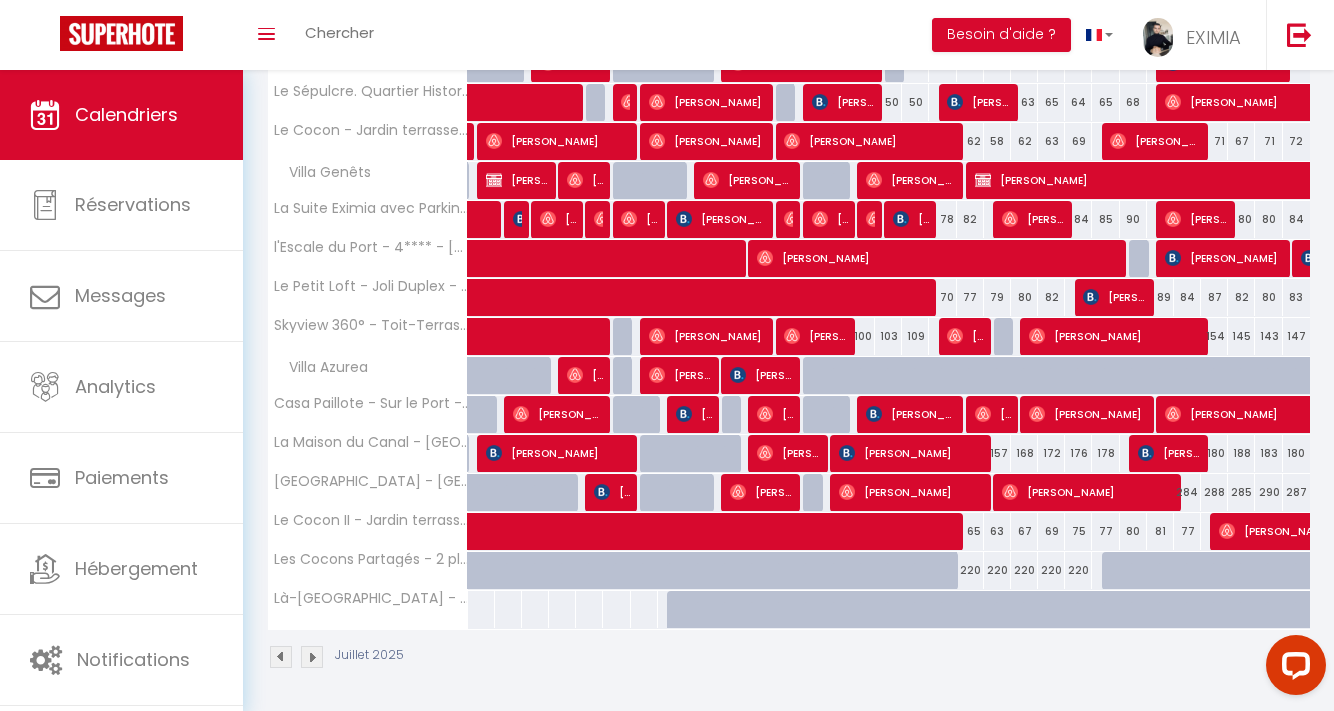 click on "[PERSON_NAME]" at bounding box center [911, 453] 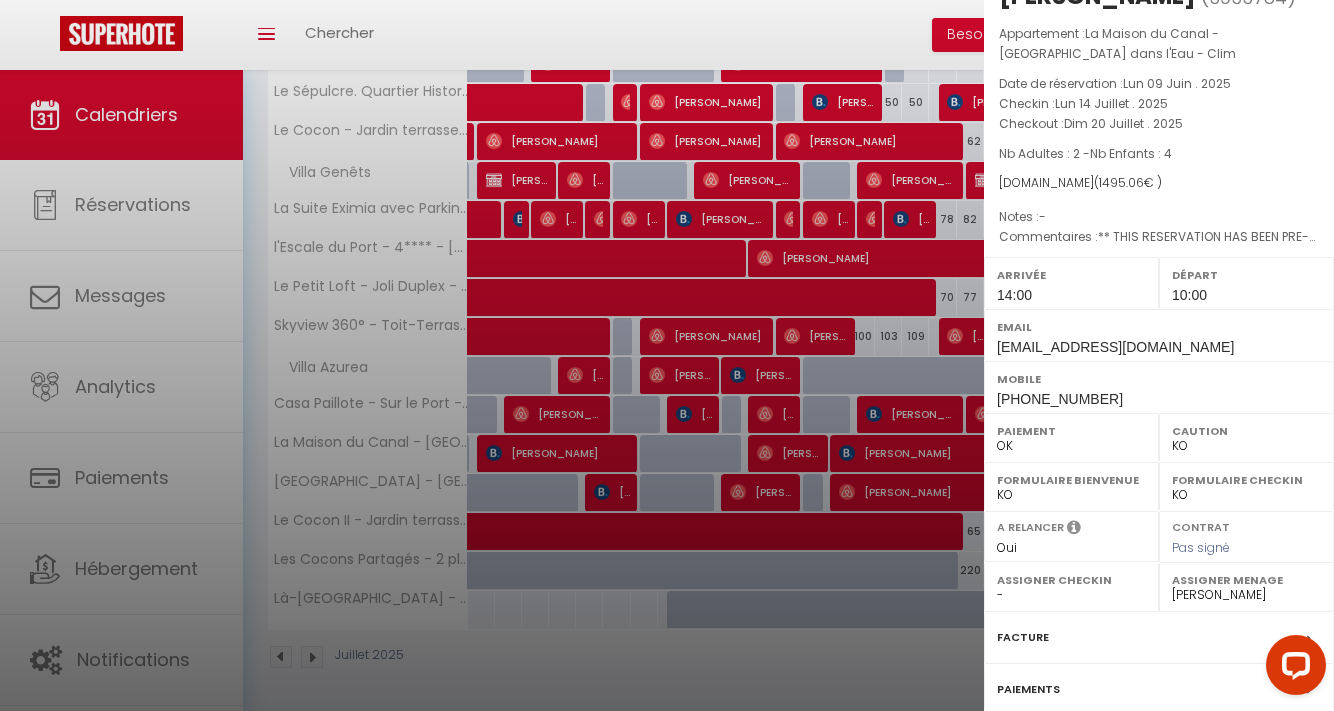 scroll, scrollTop: 506, scrollLeft: 0, axis: vertical 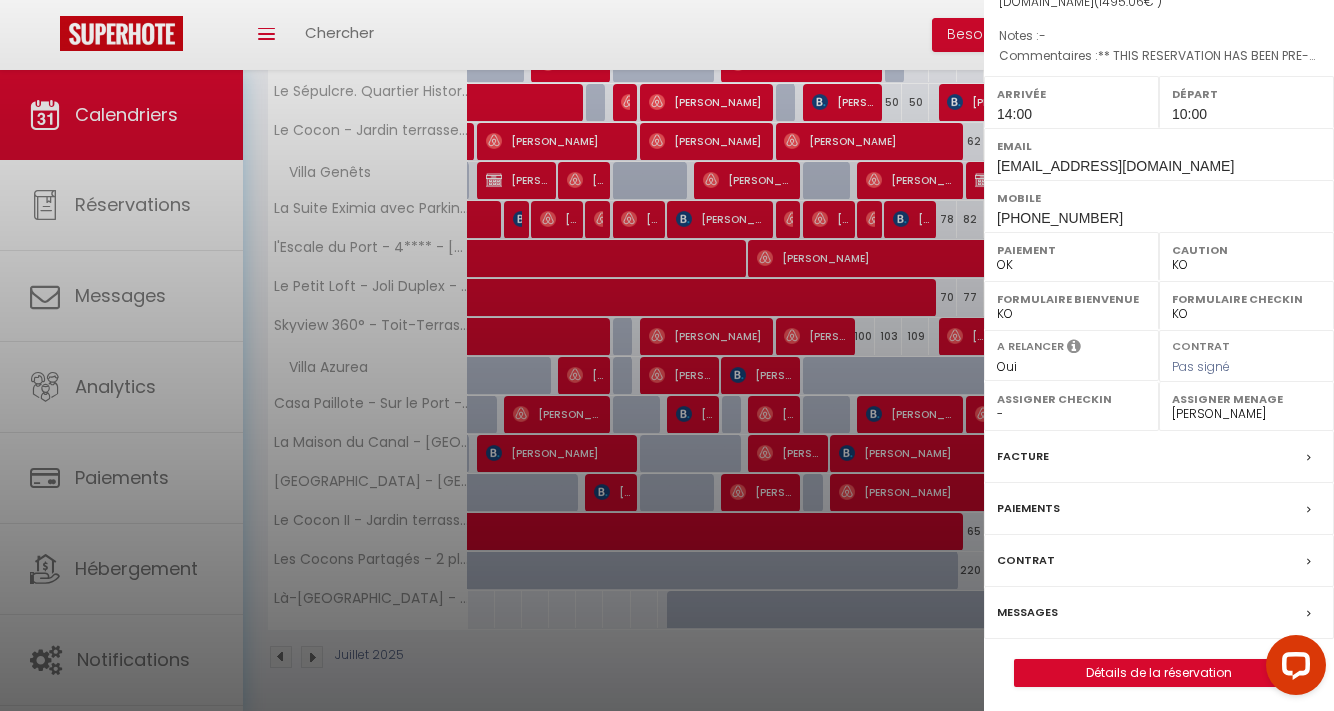 click on "Messages" at bounding box center [1027, 612] 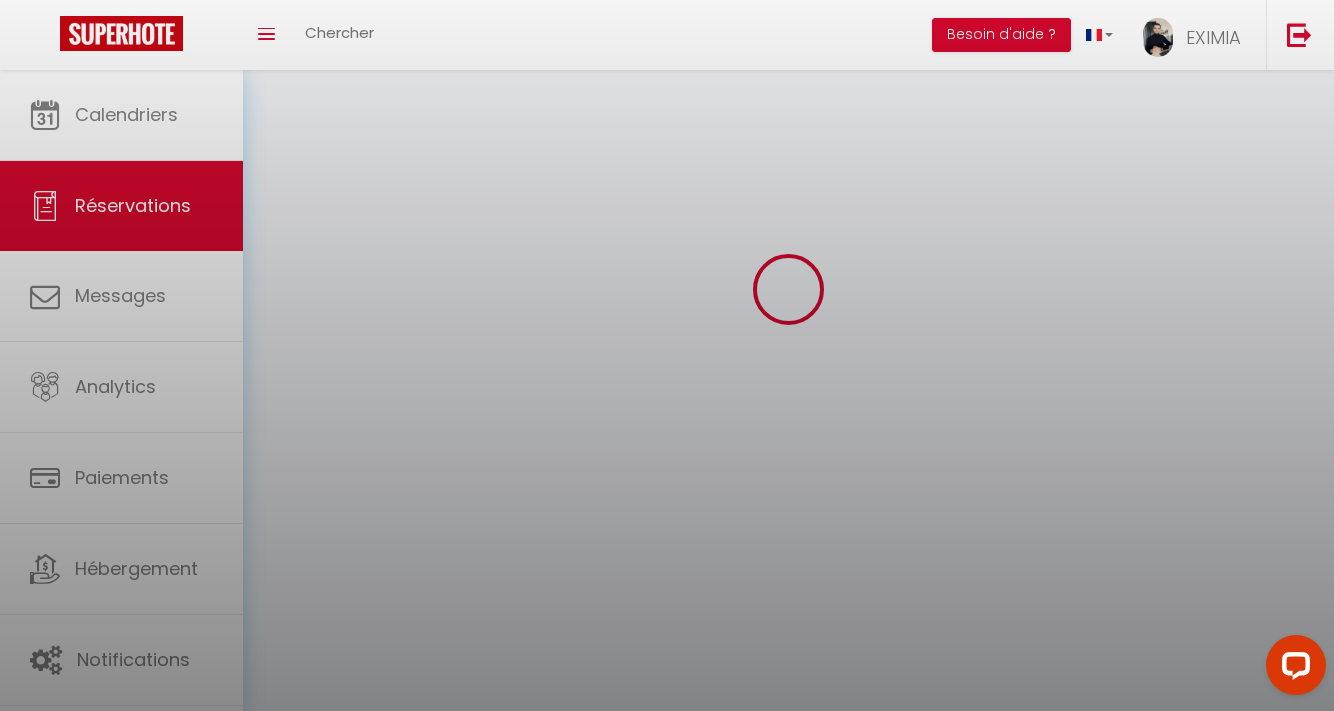 scroll, scrollTop: 0, scrollLeft: 0, axis: both 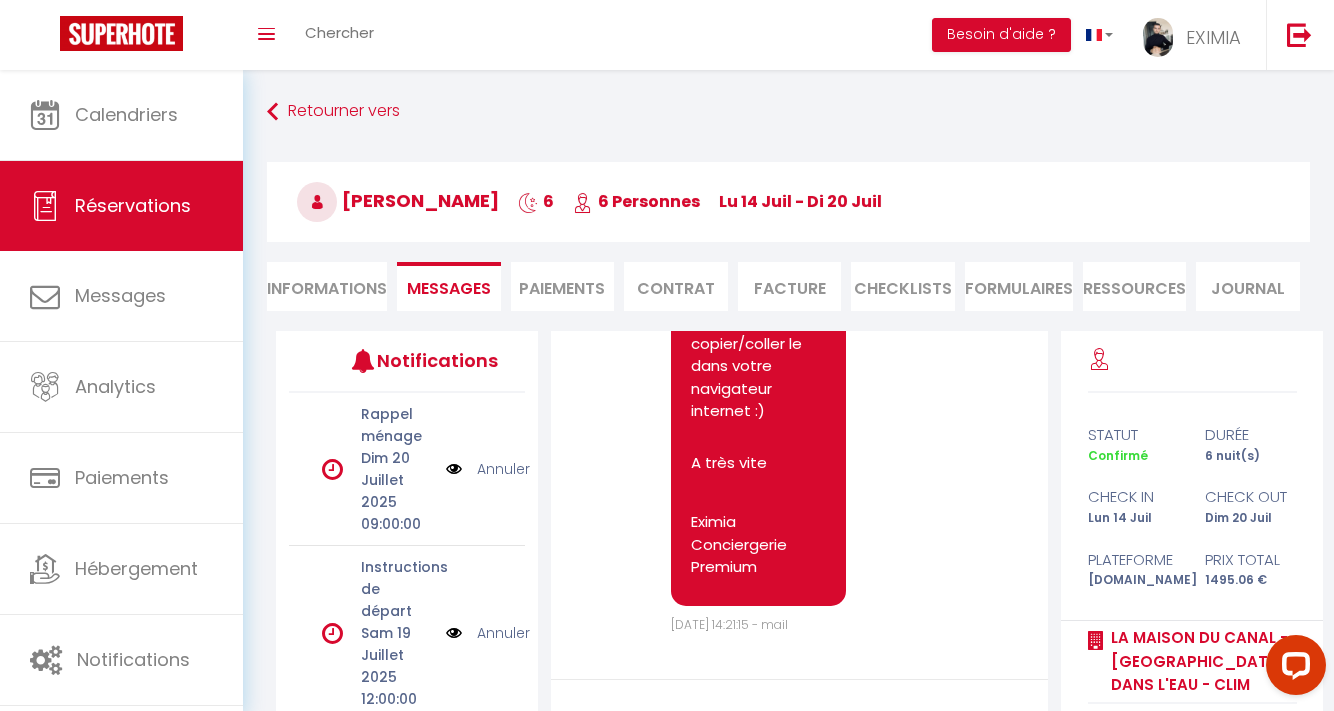 click on "Informations" at bounding box center [327, 286] 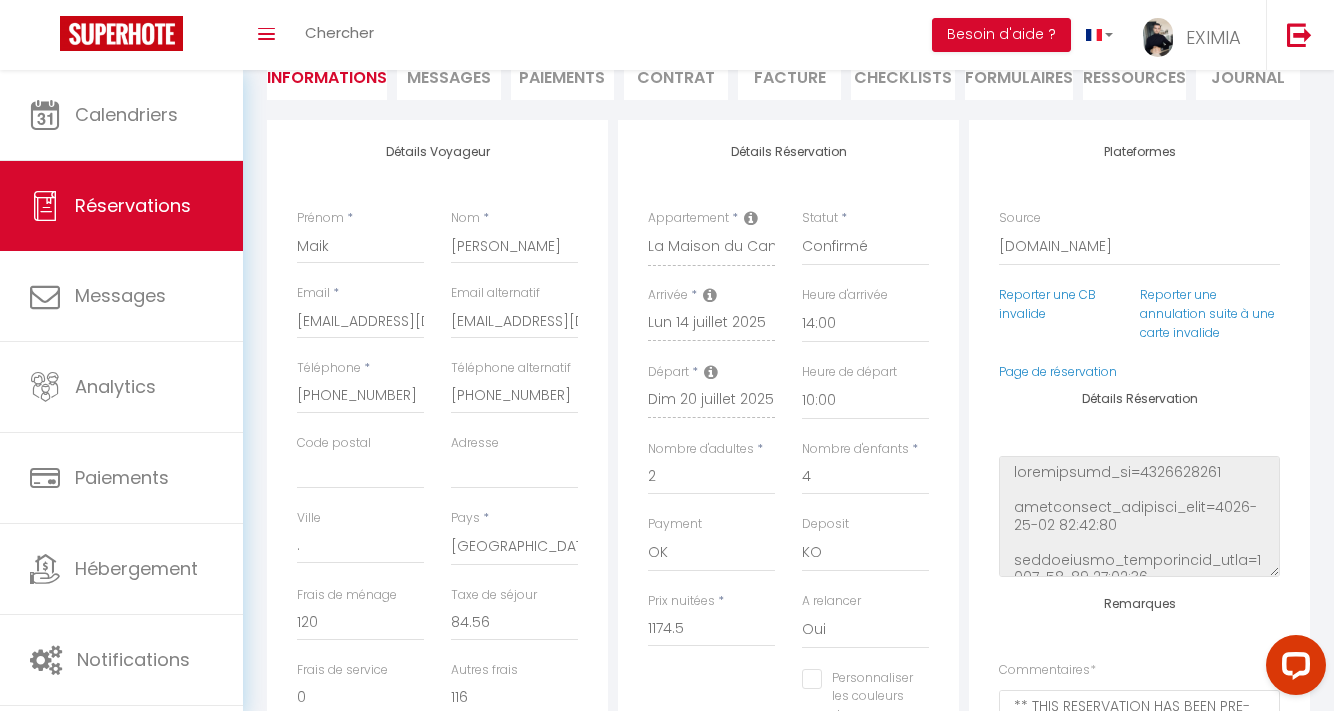 scroll, scrollTop: 211, scrollLeft: 0, axis: vertical 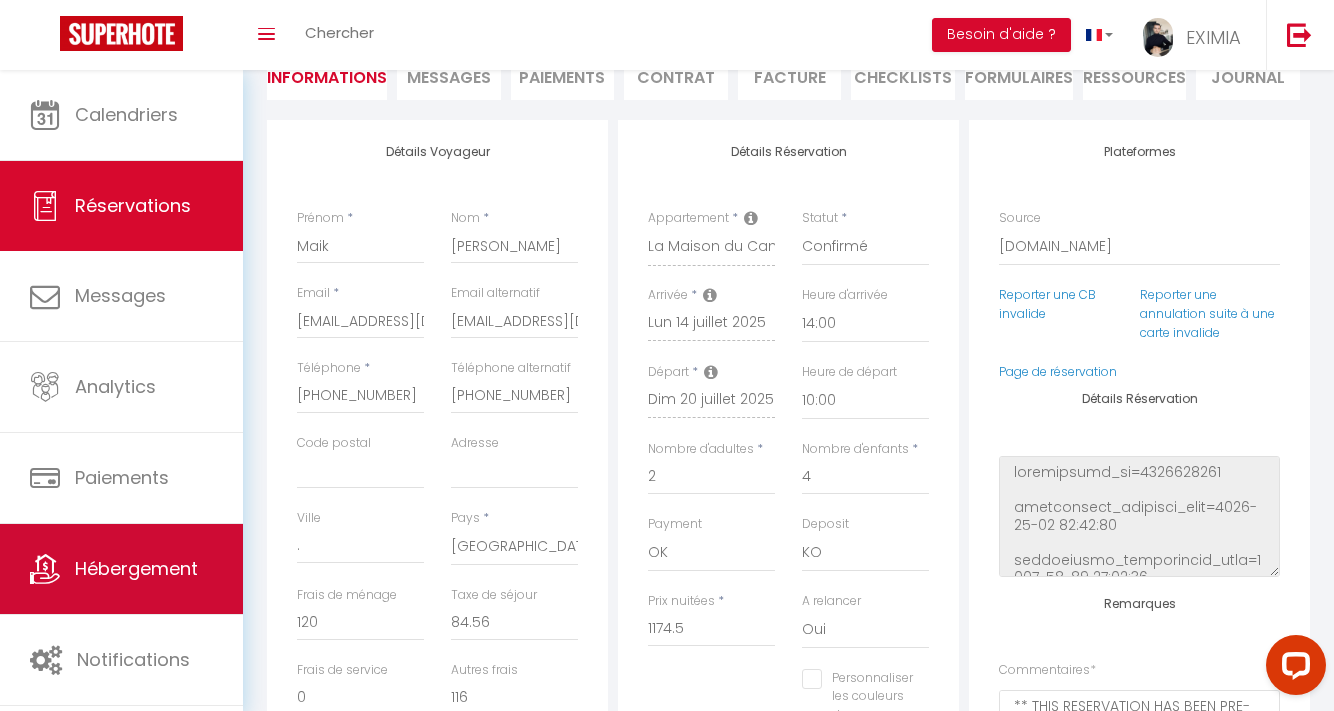 click on "Hébergement" at bounding box center (121, 569) 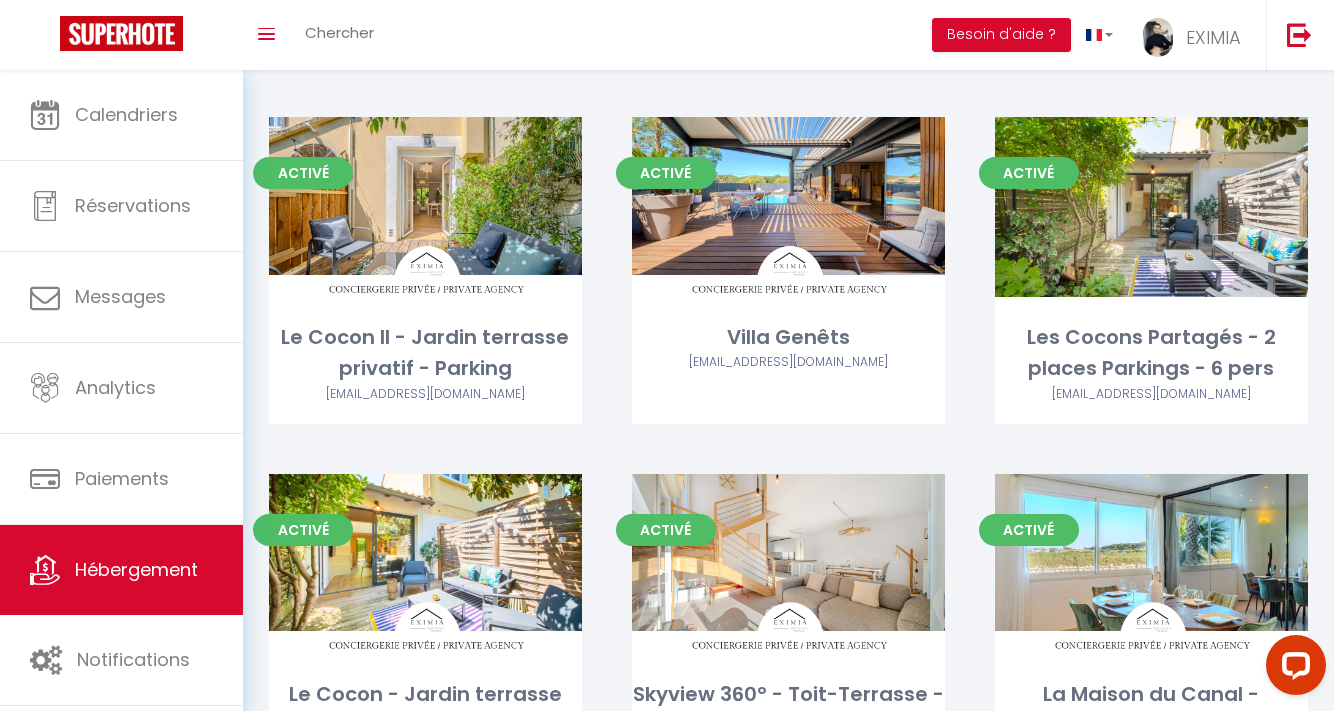 scroll, scrollTop: 505, scrollLeft: 0, axis: vertical 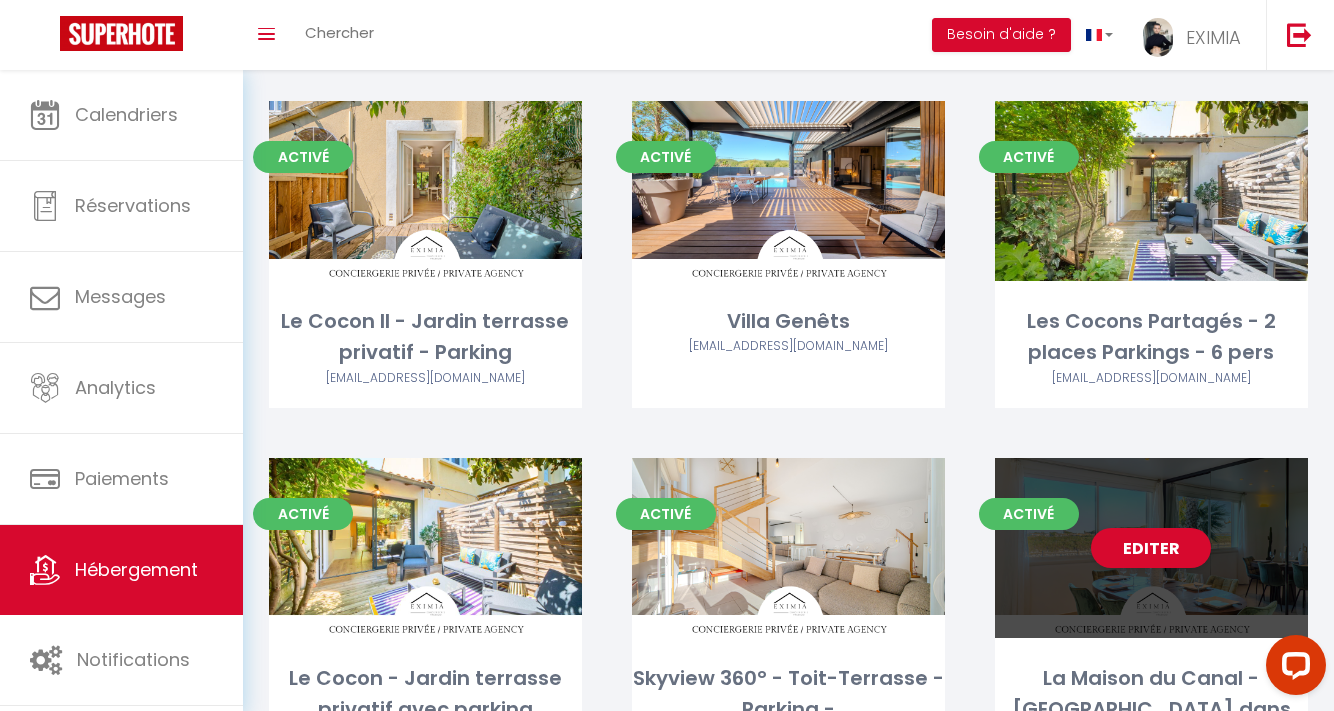 click on "Editer" at bounding box center (1151, 548) 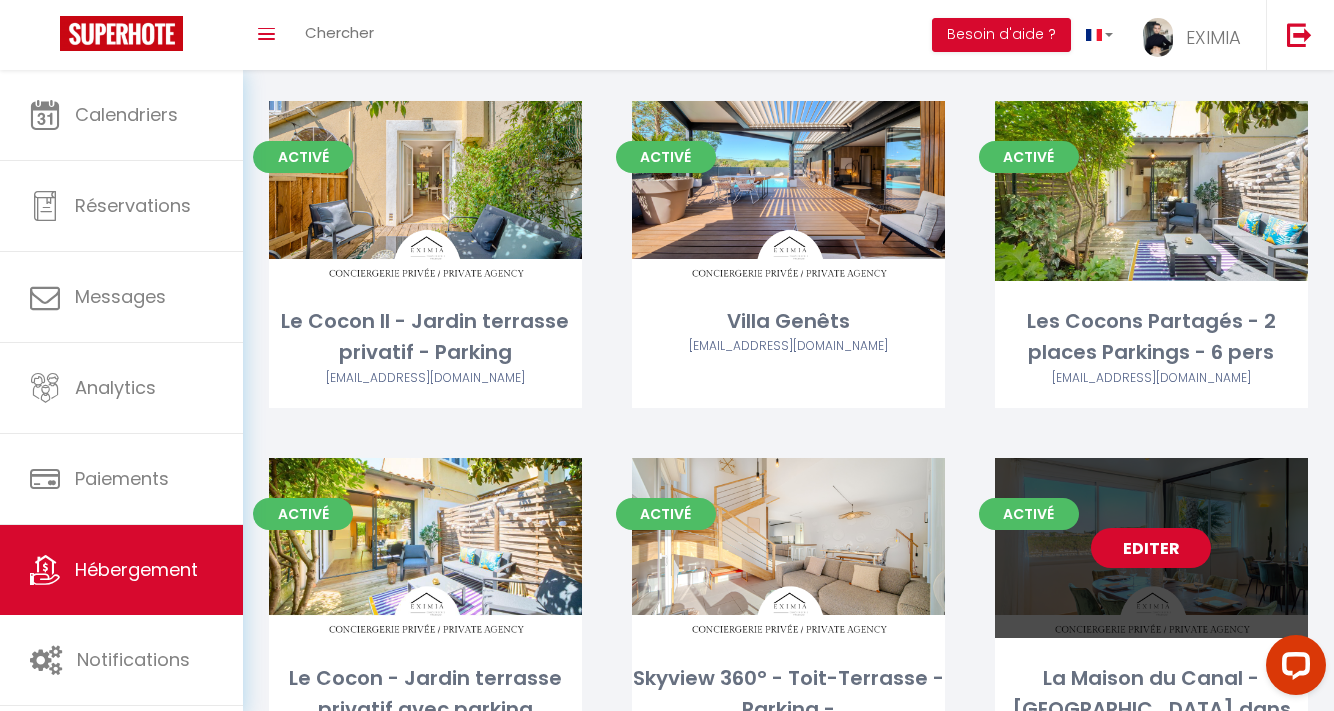 click on "Editer" at bounding box center (1151, 548) 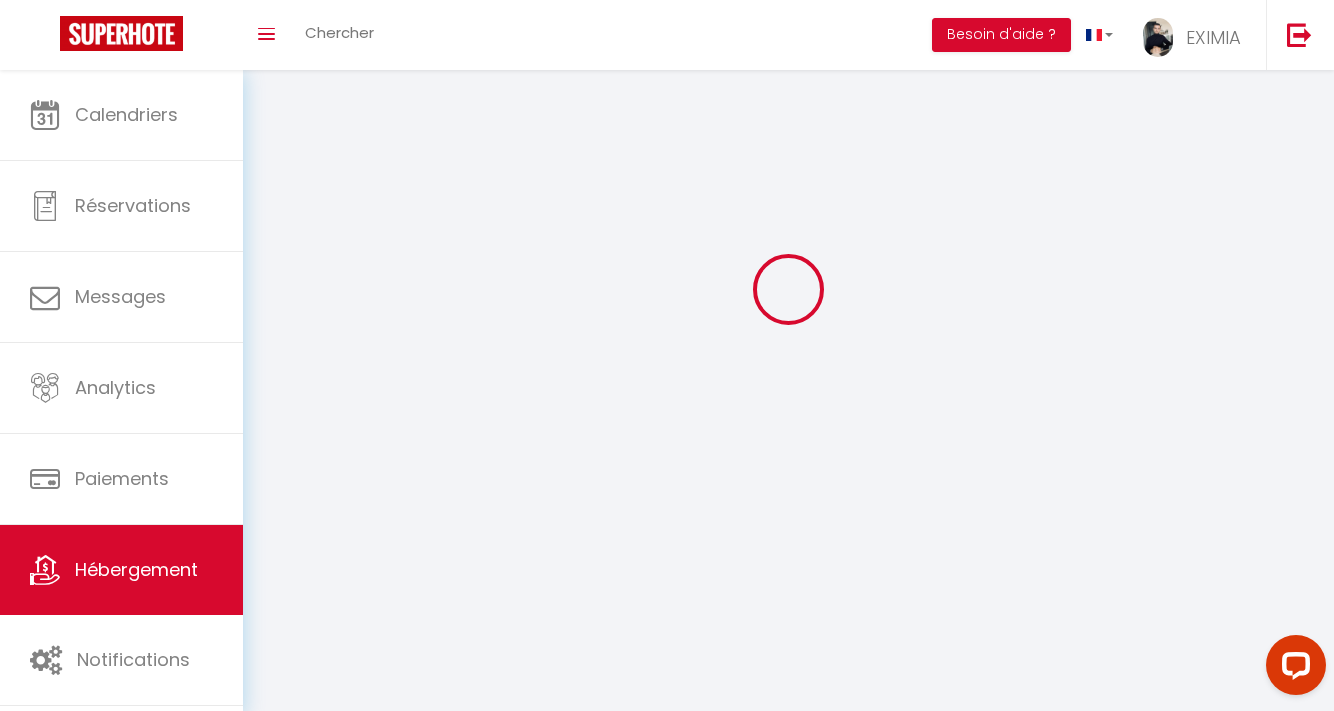 select 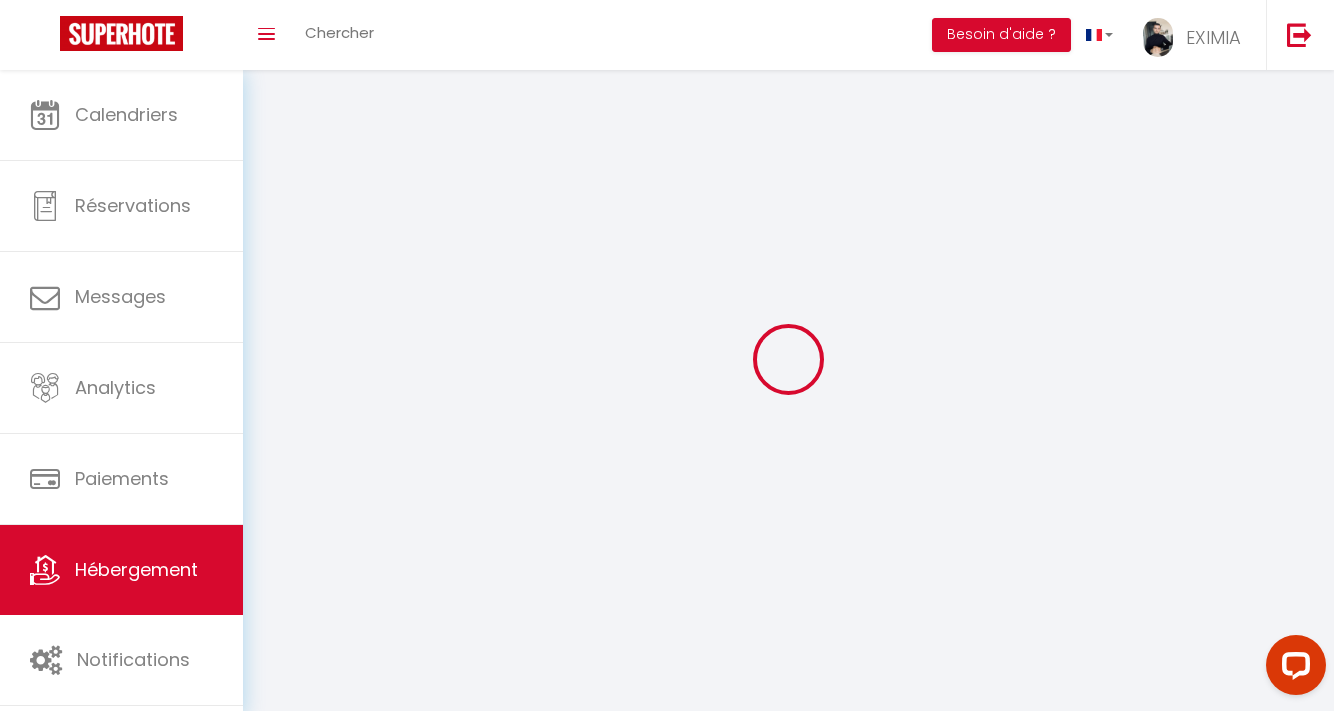 select 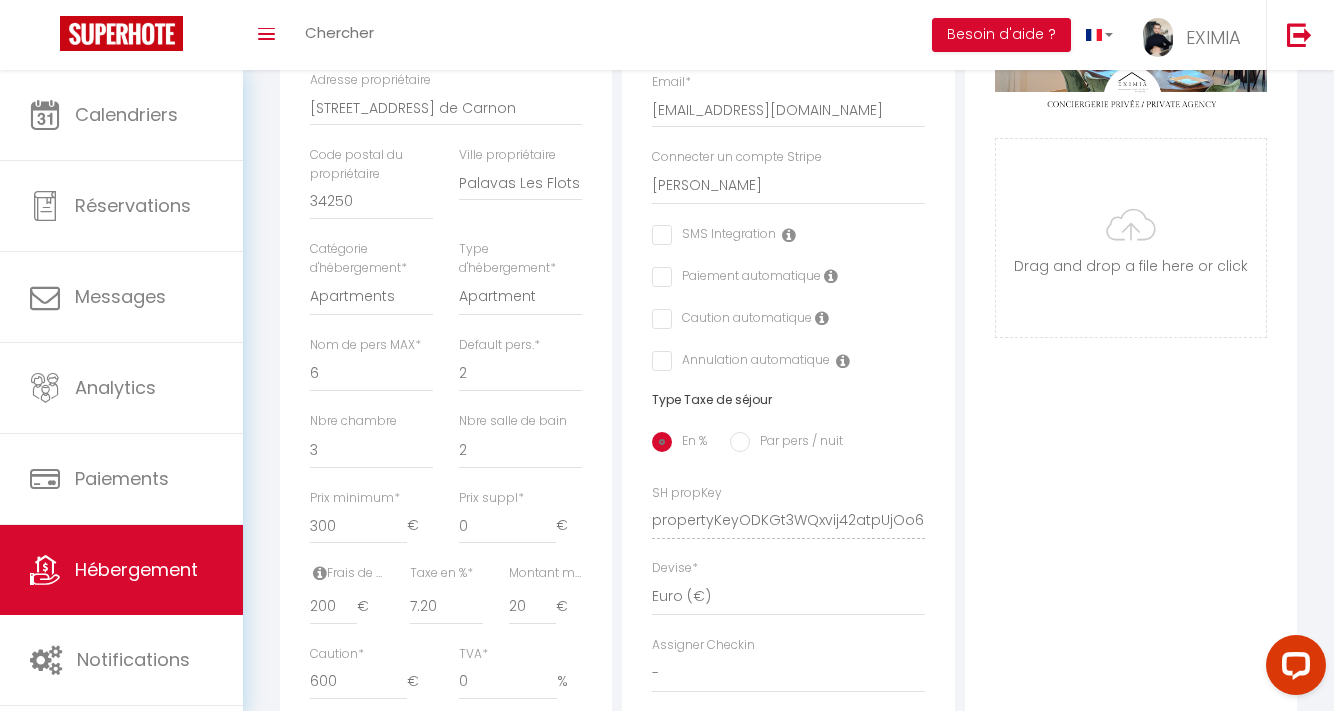 select 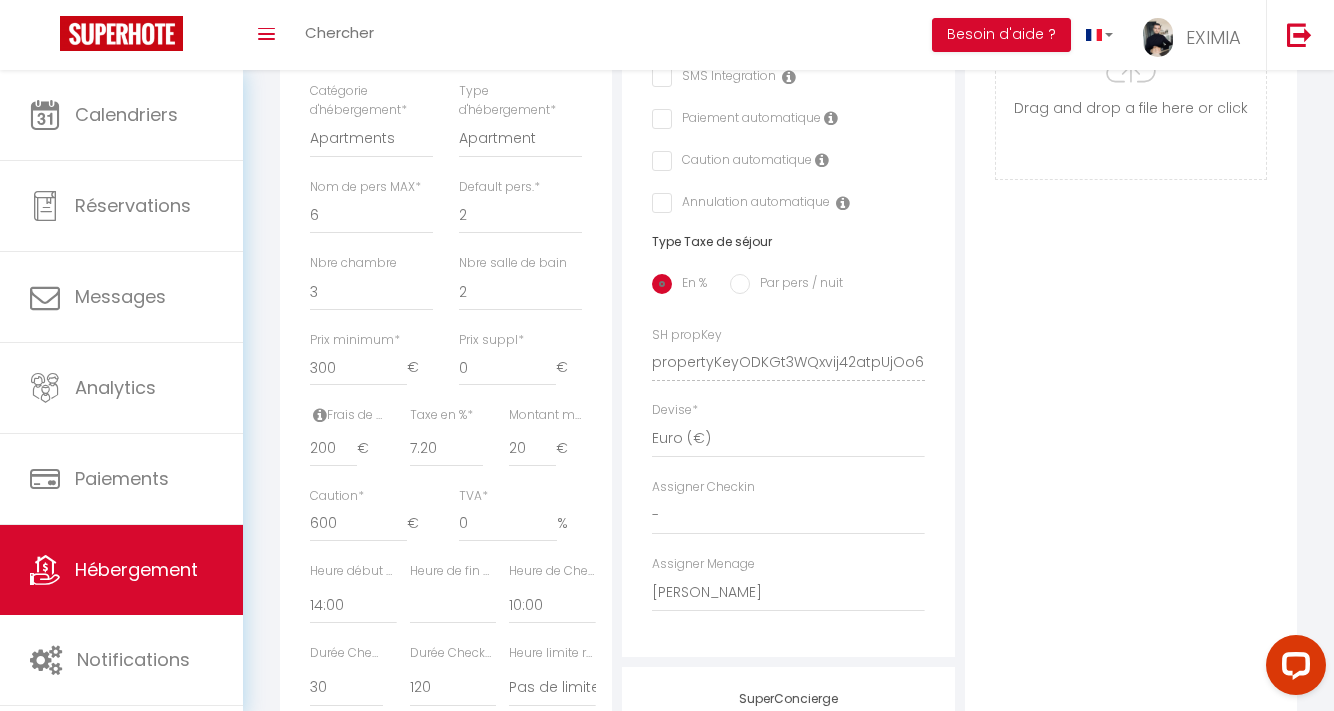 scroll, scrollTop: 649, scrollLeft: 0, axis: vertical 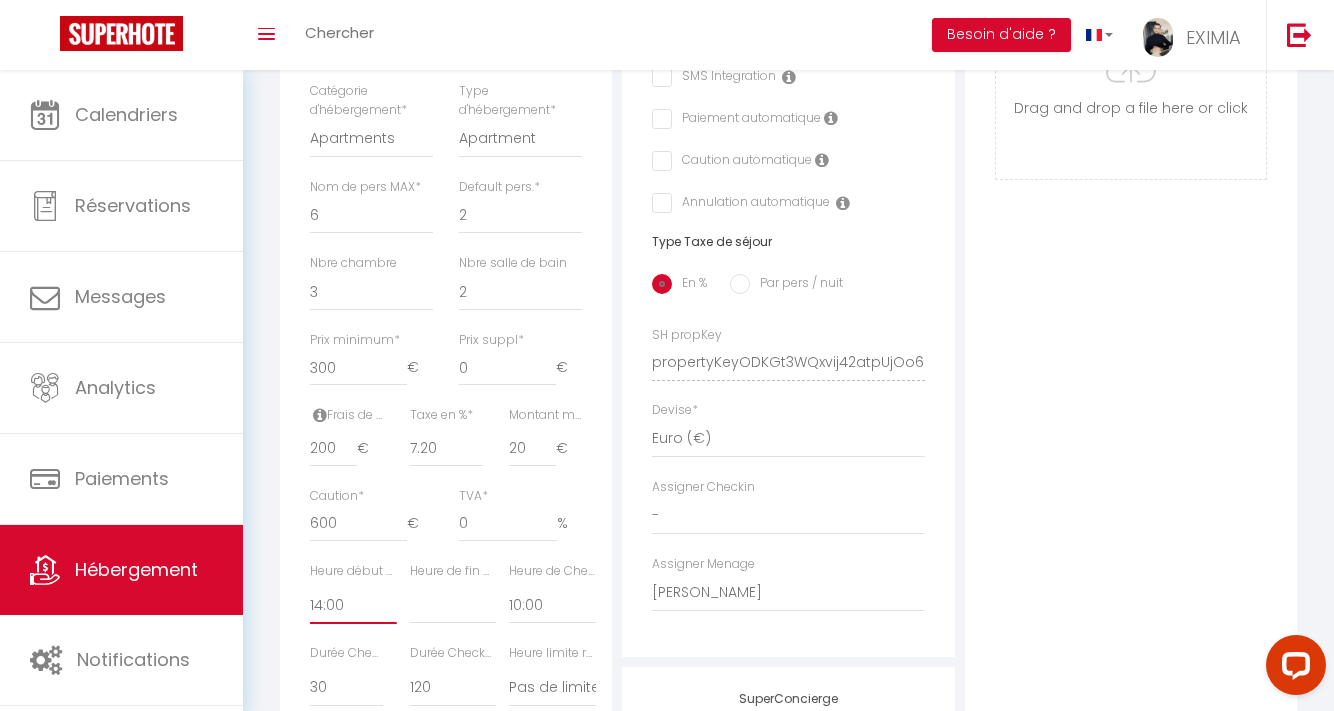 select on "16:00" 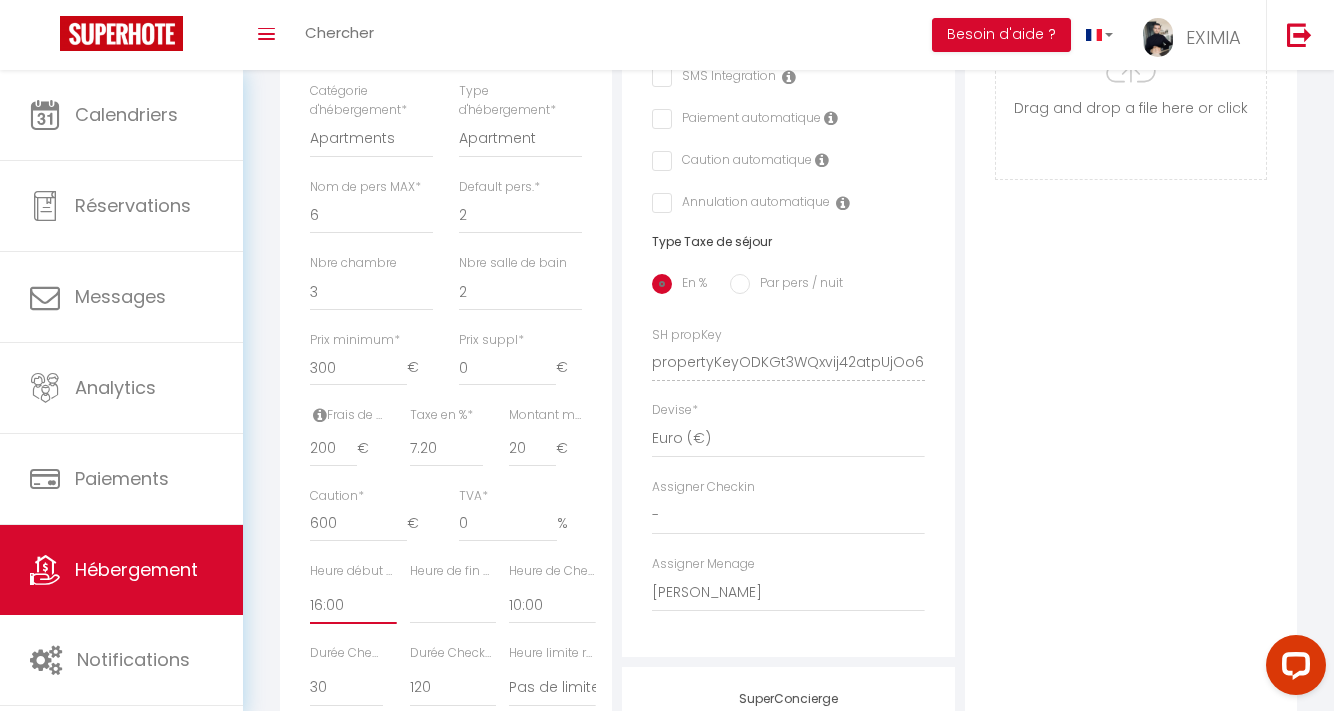 select 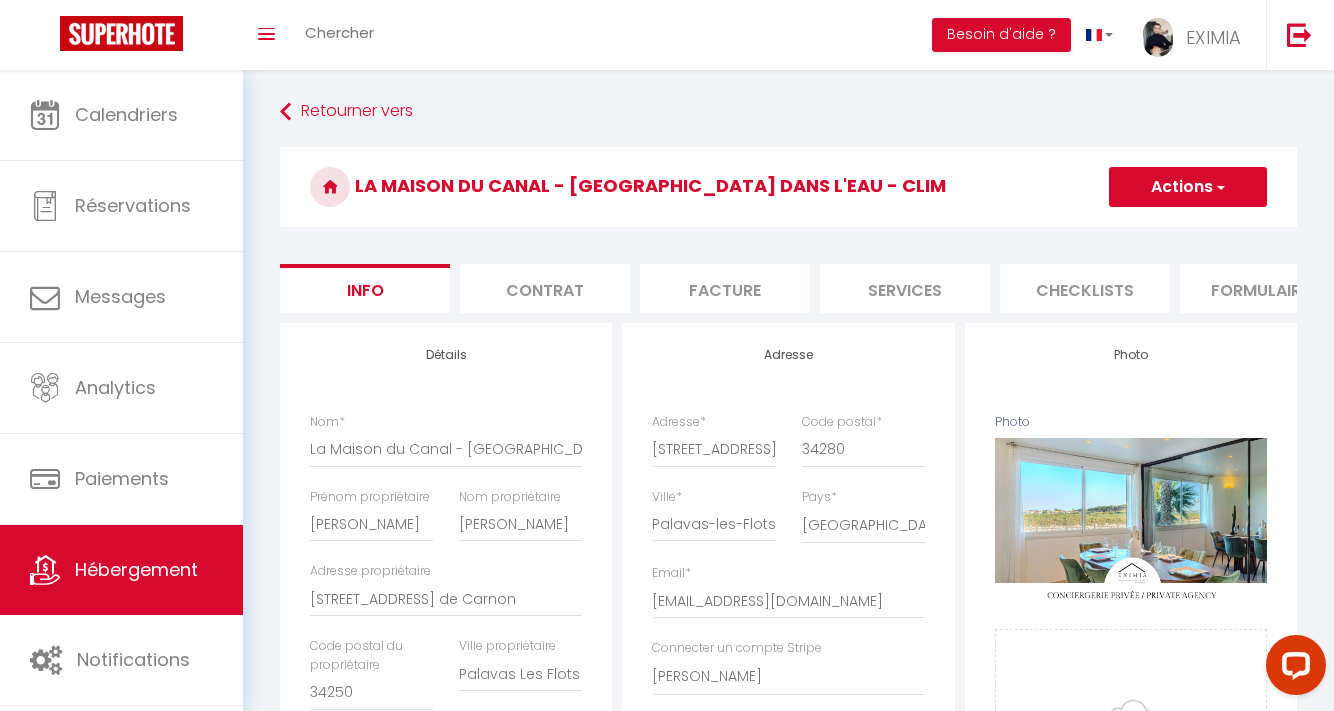 scroll, scrollTop: 0, scrollLeft: 0, axis: both 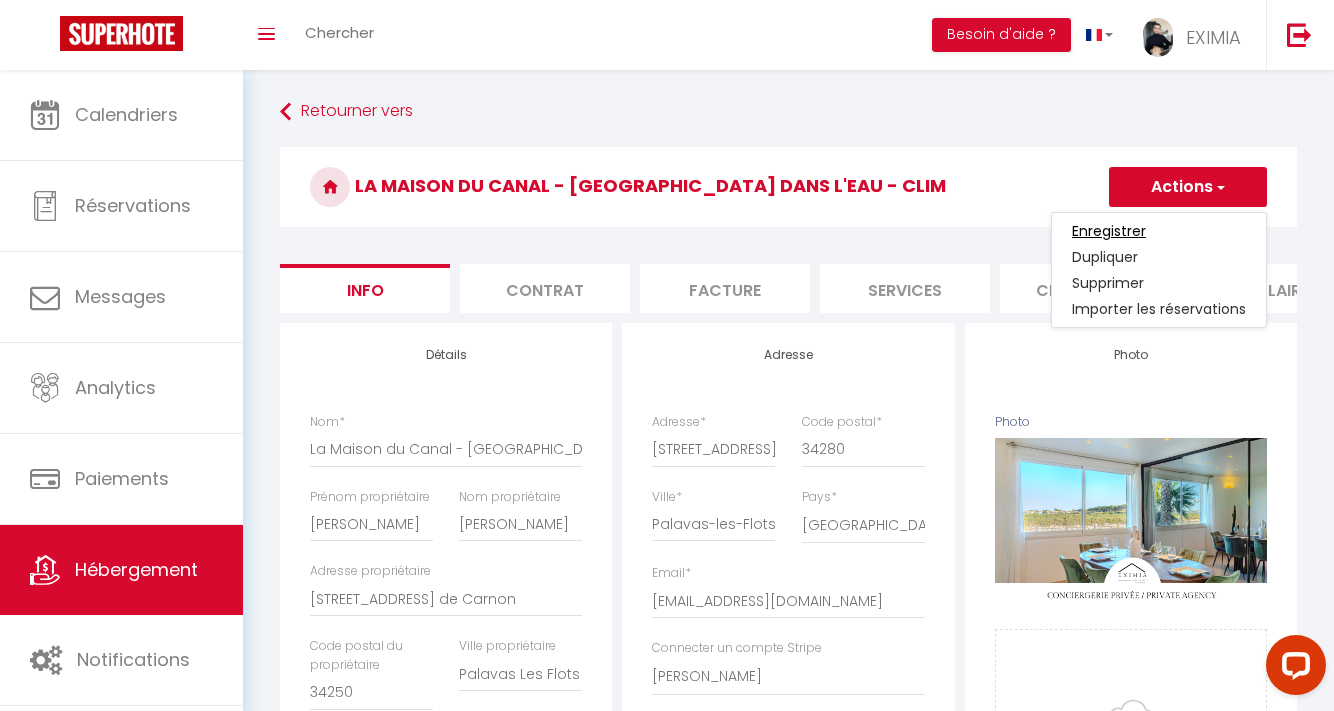 click on "Enregistrer" at bounding box center (1109, 231) 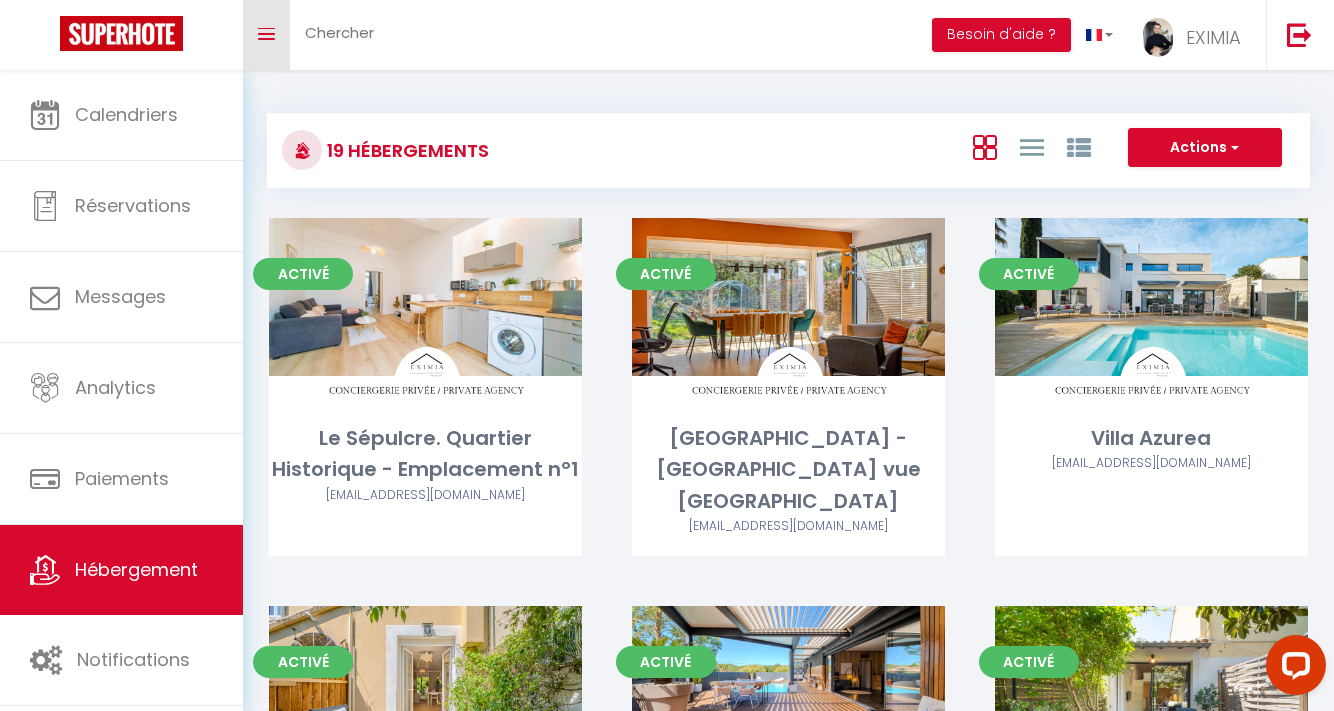 scroll, scrollTop: 0, scrollLeft: 0, axis: both 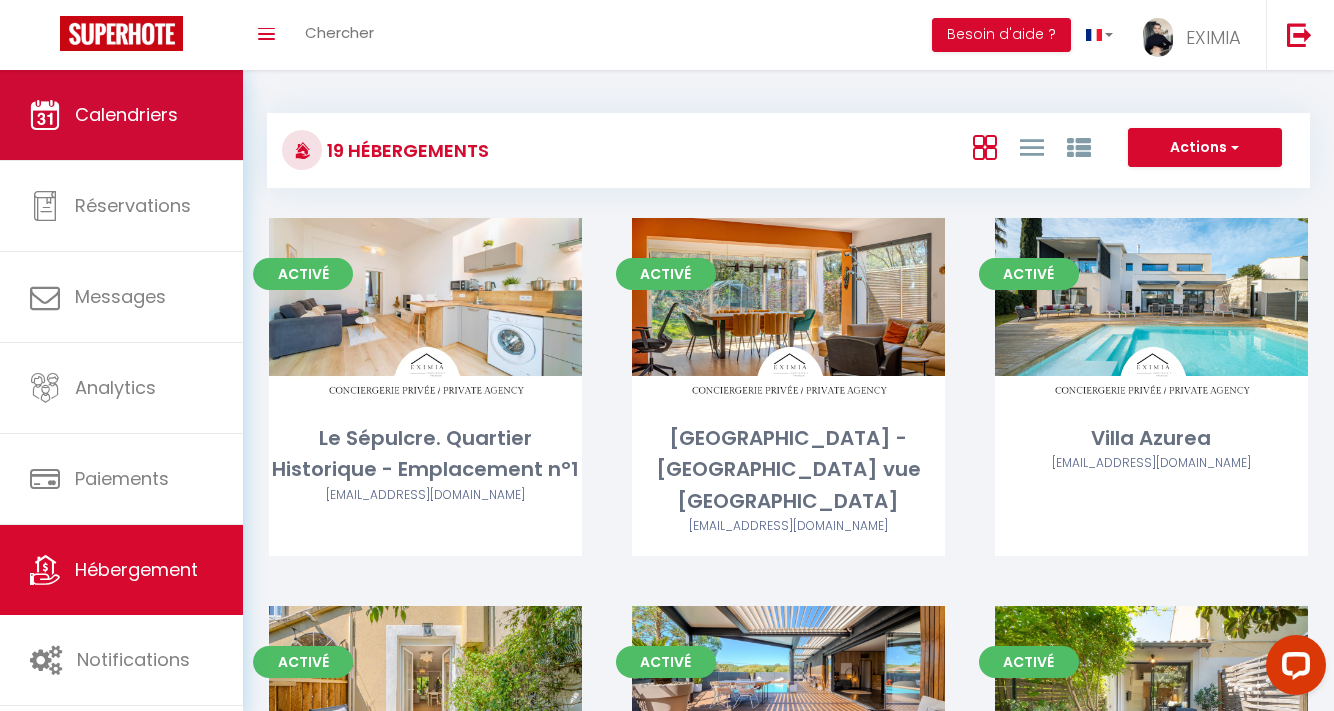 click on "Calendriers" at bounding box center [121, 115] 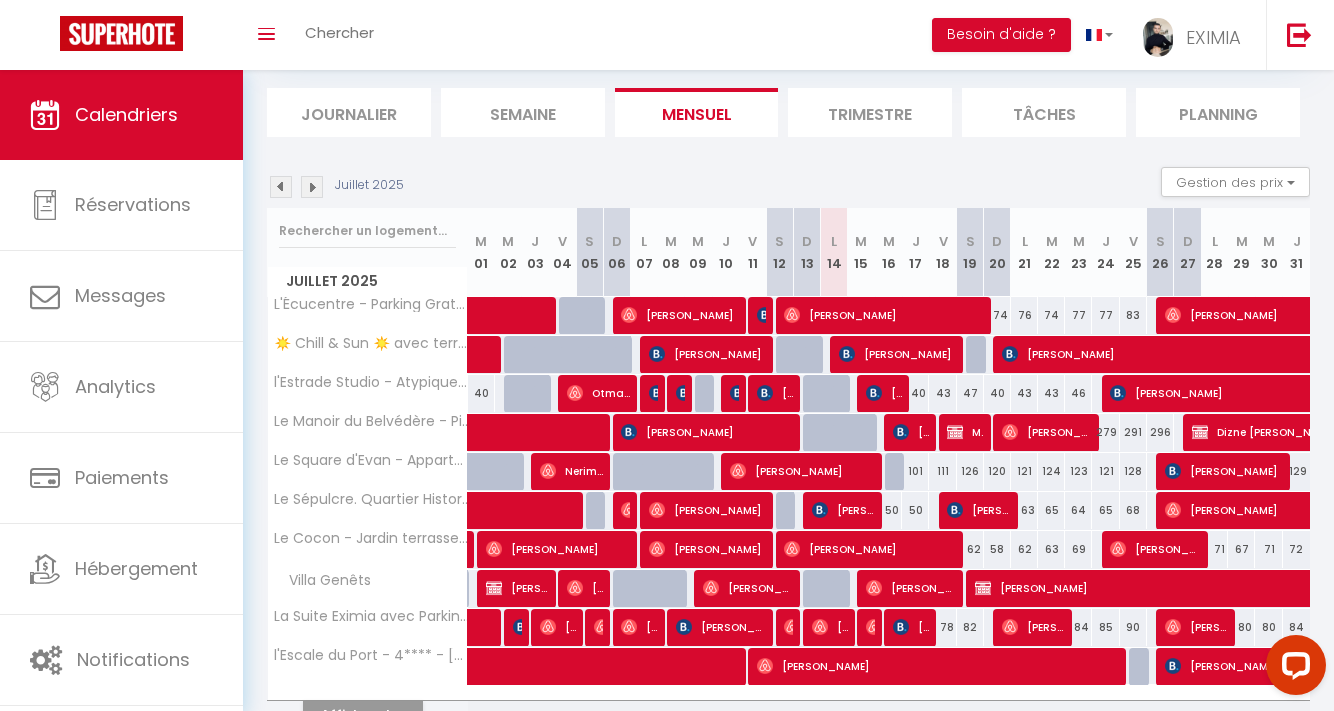 scroll, scrollTop: 129, scrollLeft: 0, axis: vertical 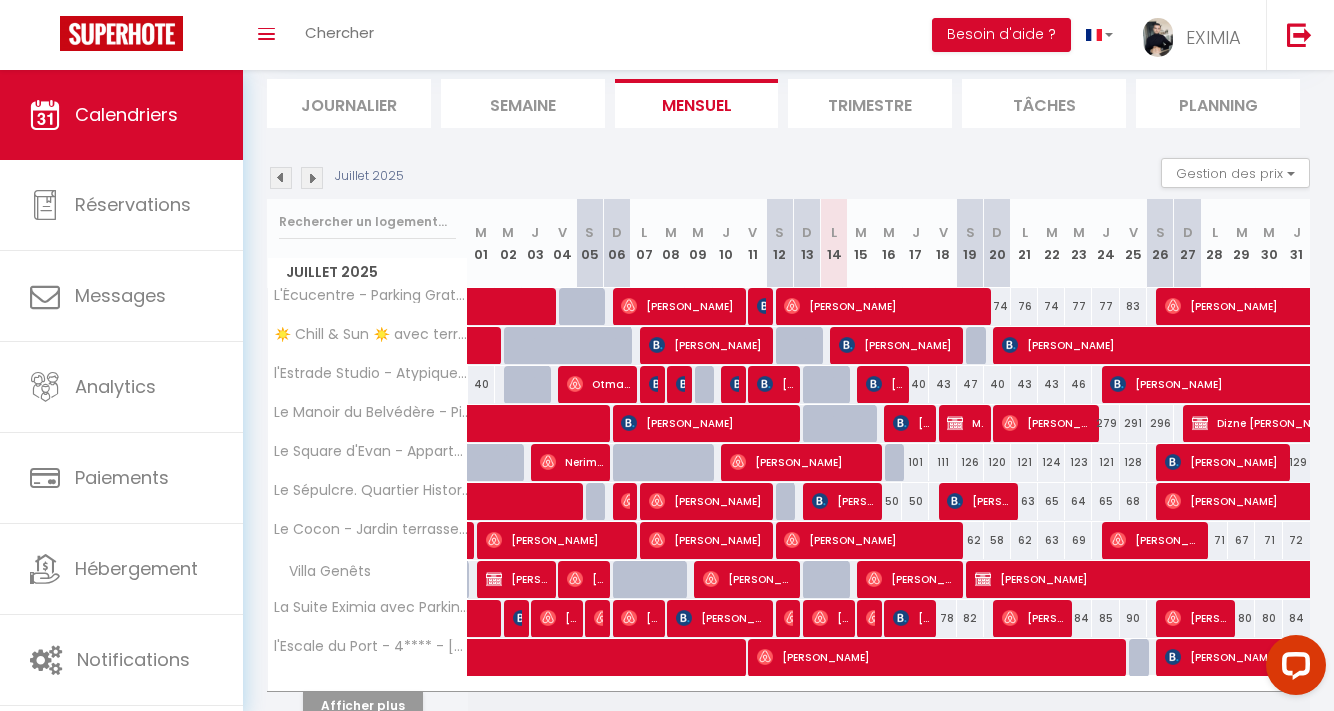 click on "[PERSON_NAME]" at bounding box center (843, 501) 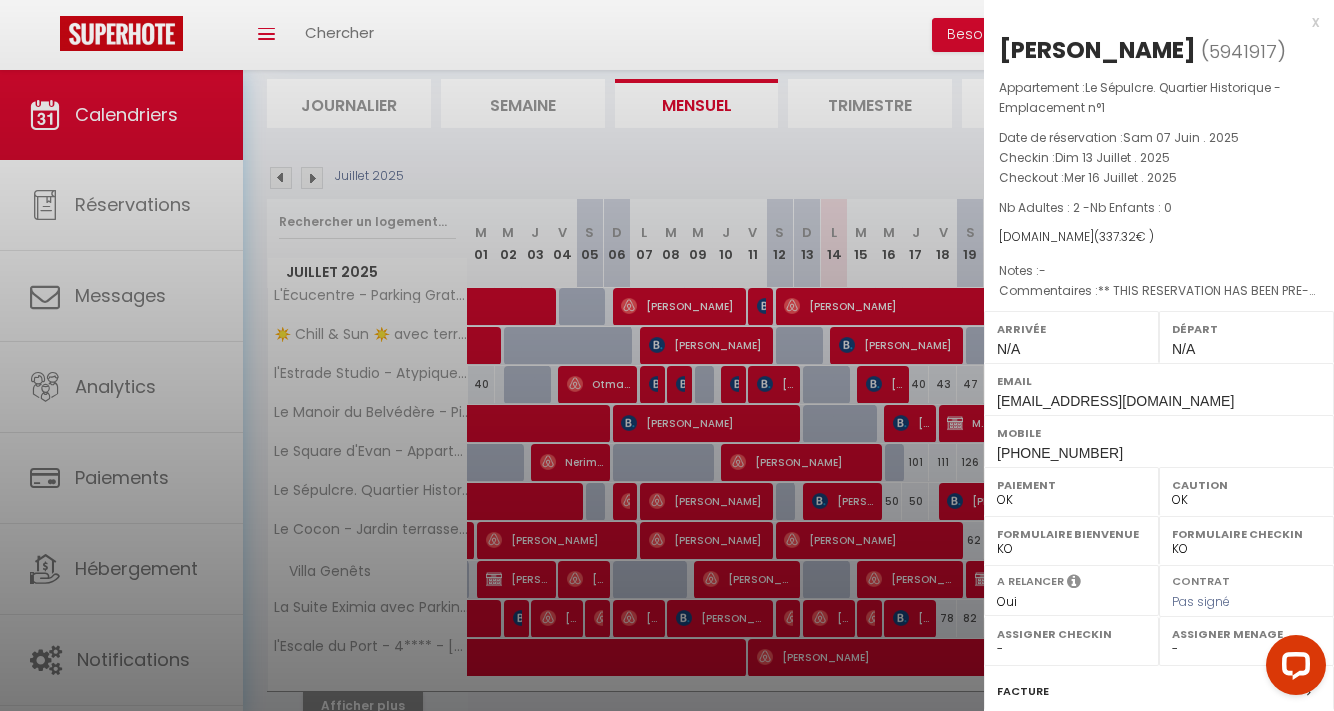select on "42629" 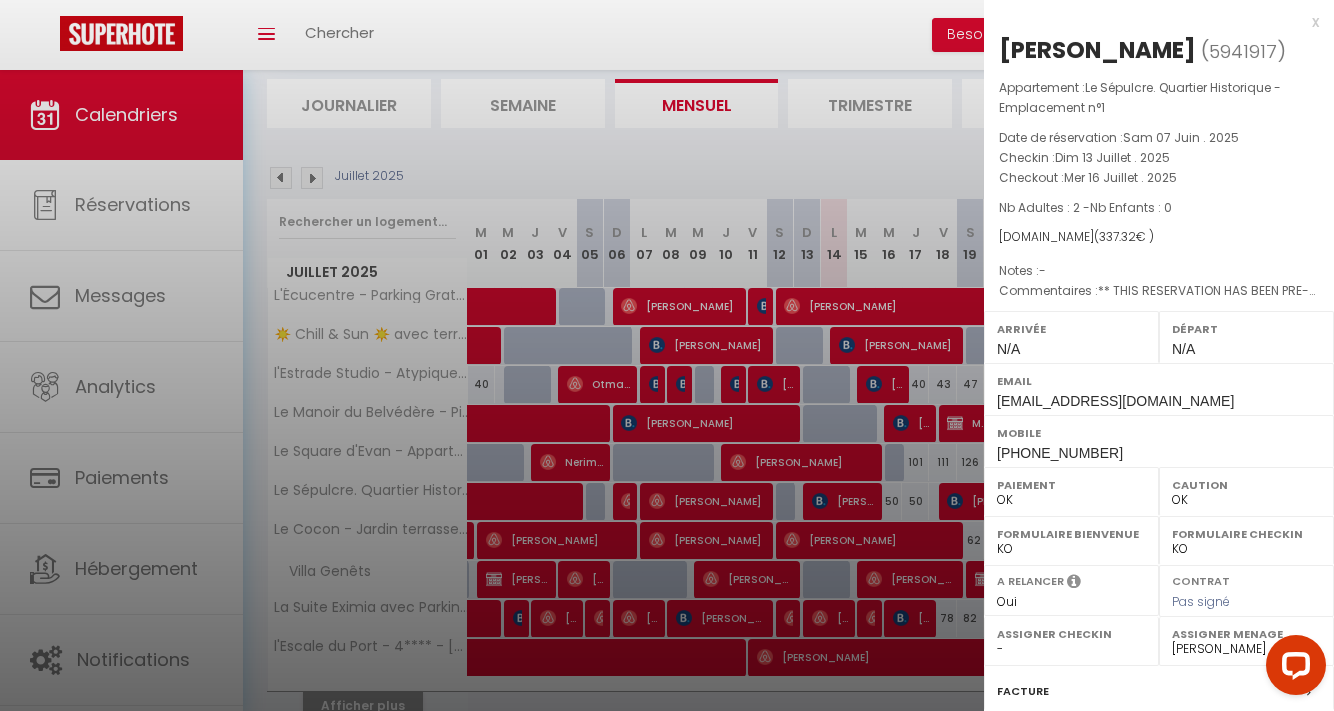 click at bounding box center [667, 355] 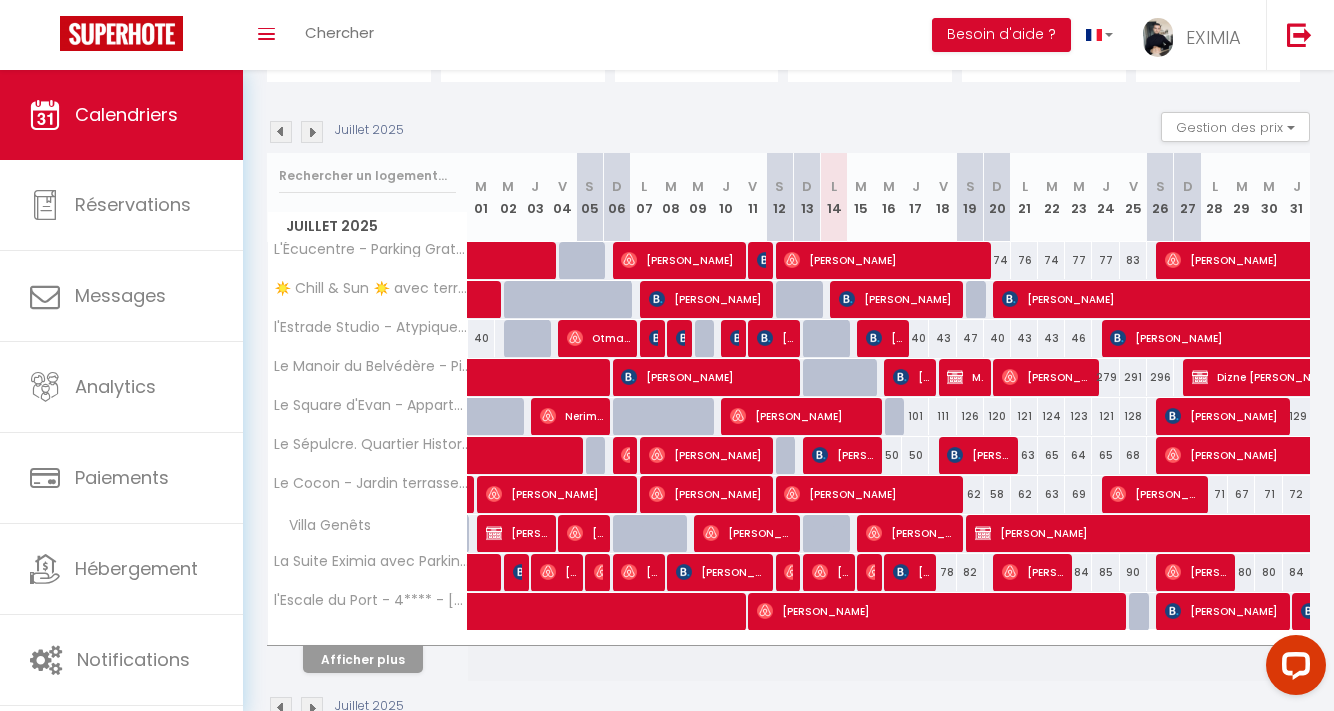 scroll, scrollTop: 179, scrollLeft: 0, axis: vertical 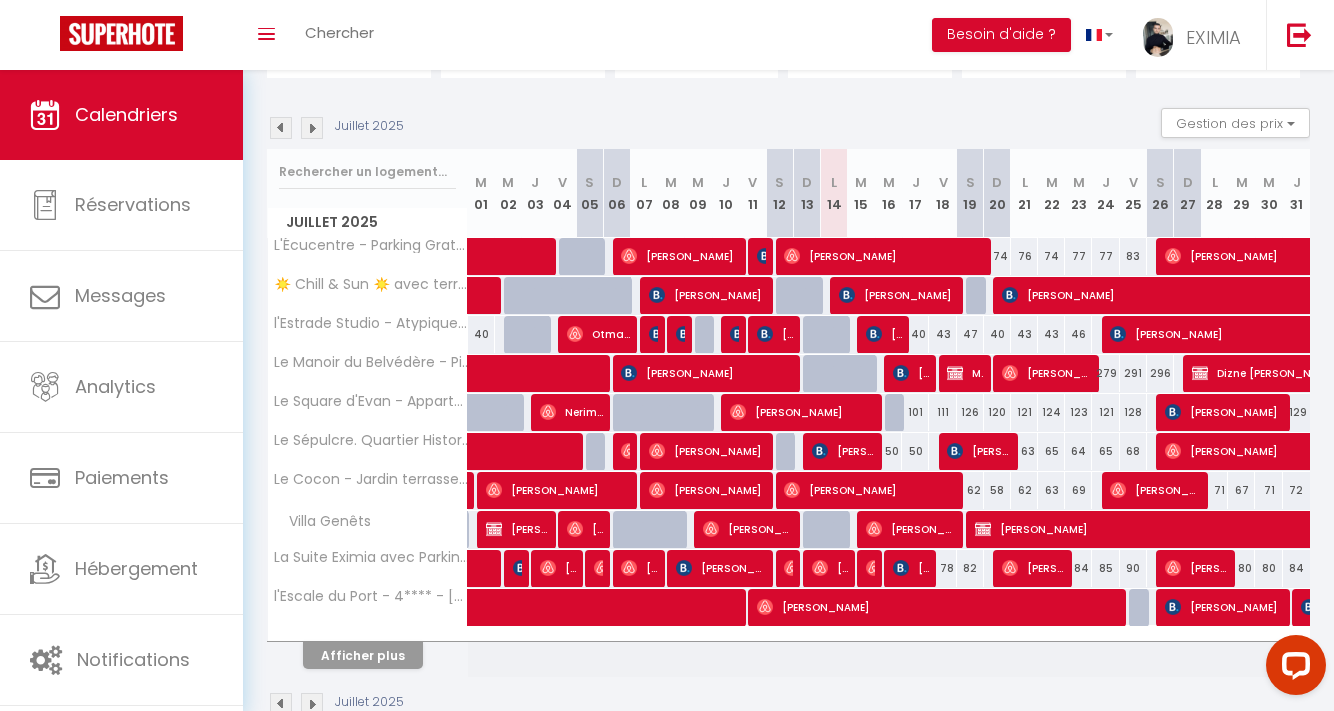 click on "Afficher plus" at bounding box center (363, 655) 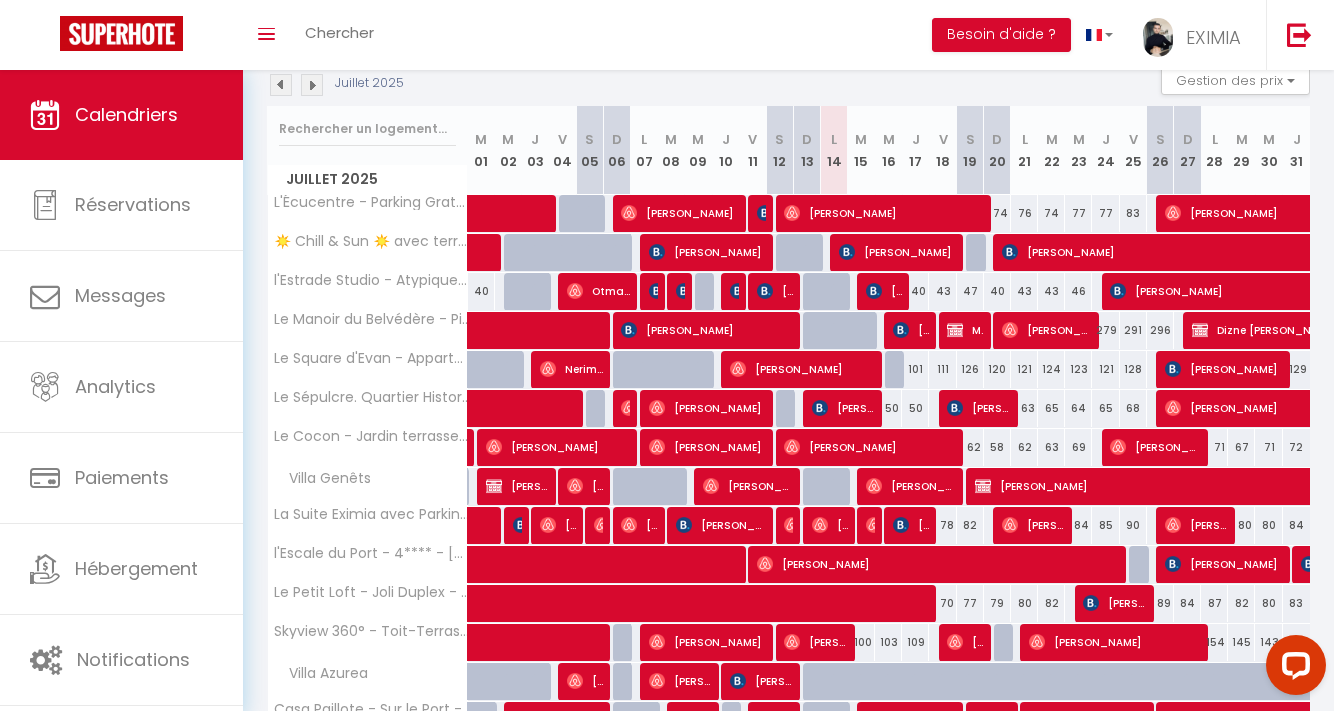 scroll, scrollTop: 240, scrollLeft: 0, axis: vertical 